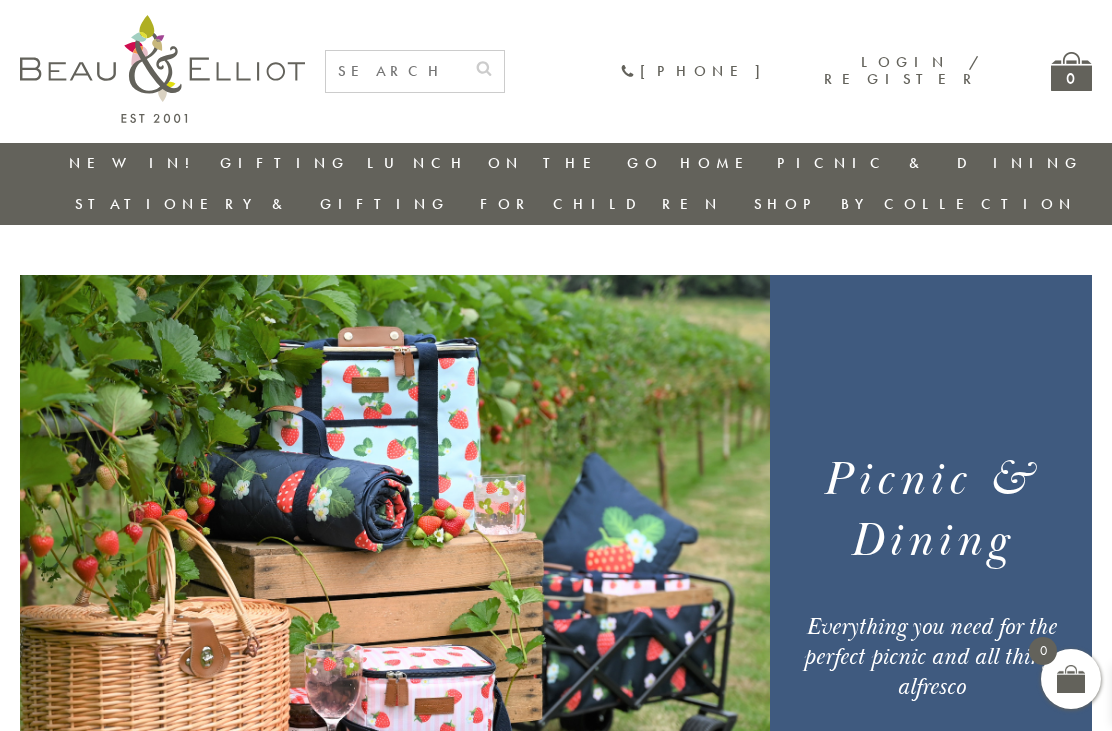 scroll, scrollTop: 1, scrollLeft: 0, axis: vertical 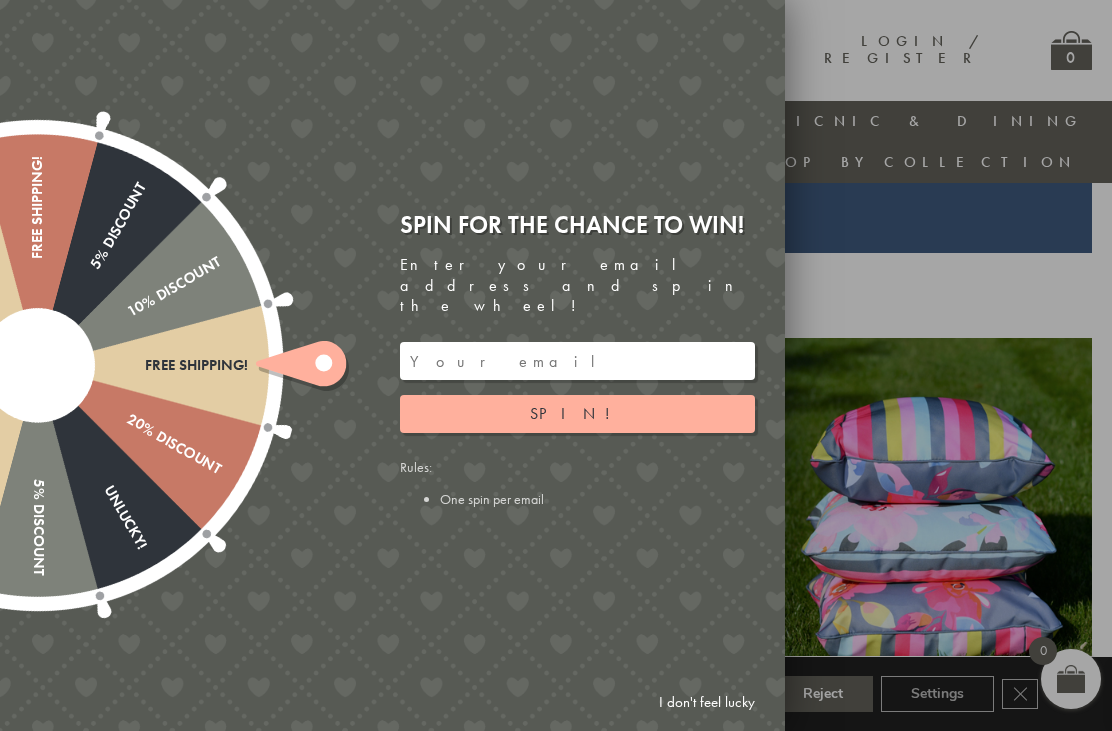 click on "I don't feel lucky" at bounding box center (707, 702) 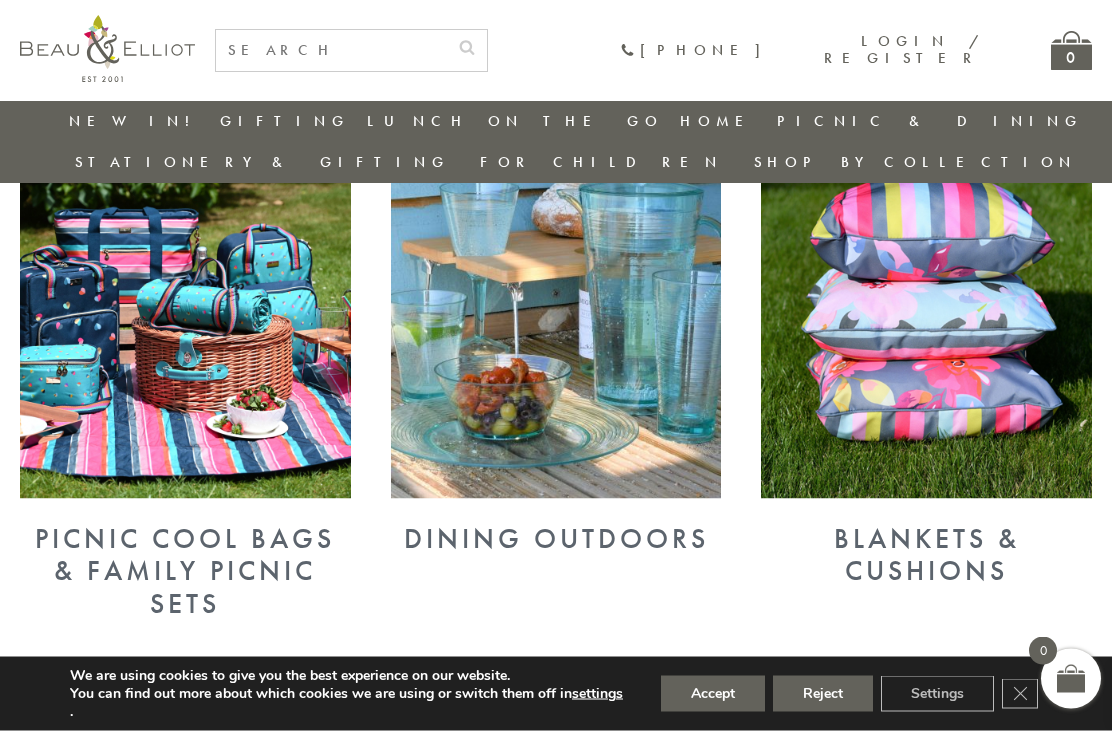 scroll, scrollTop: 803, scrollLeft: 0, axis: vertical 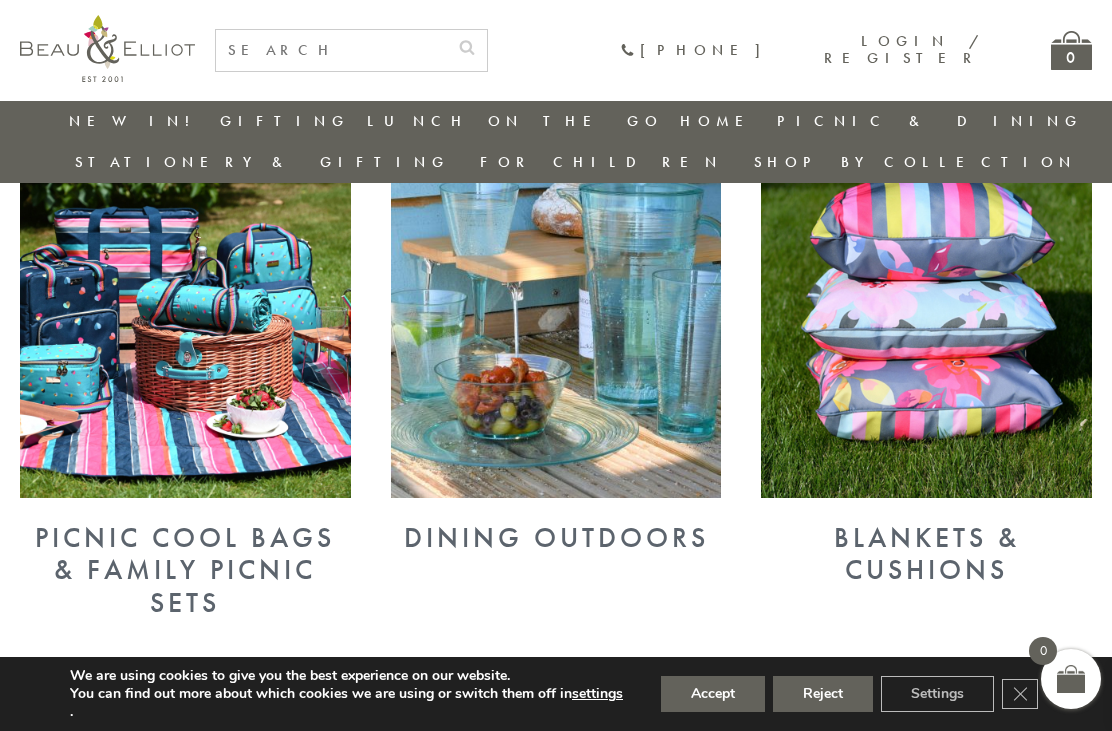 click on "Picnic Cool Bags & Family Picnic Sets" at bounding box center [185, 570] 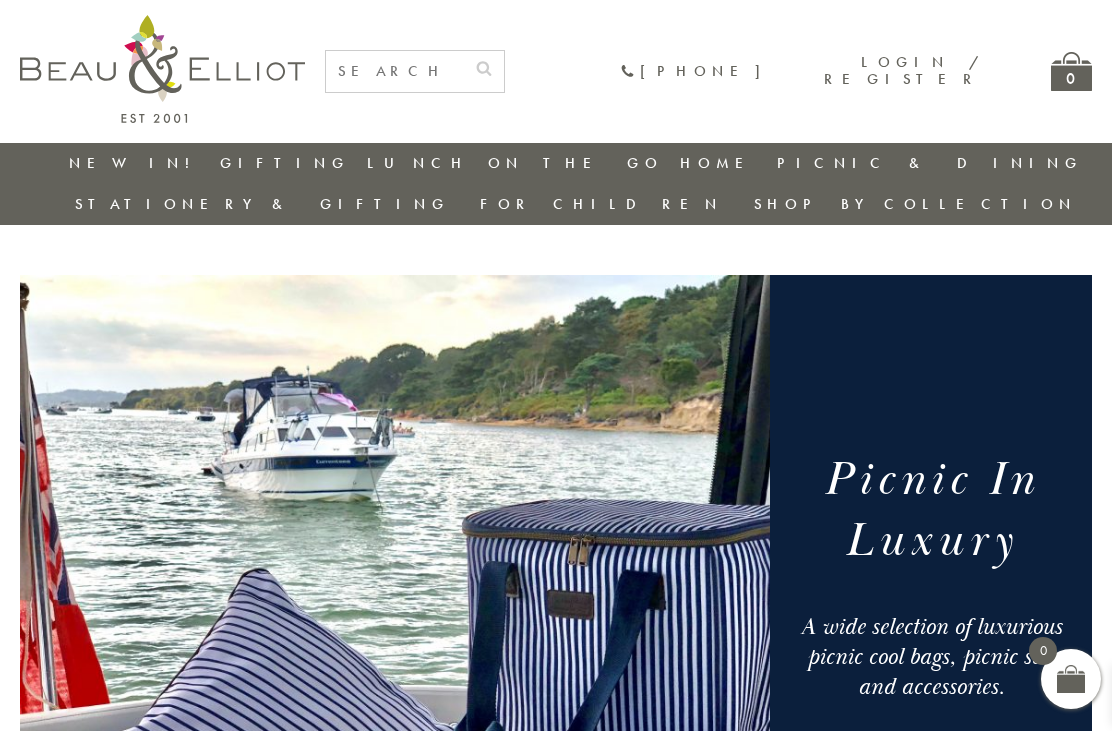 scroll, scrollTop: 0, scrollLeft: 0, axis: both 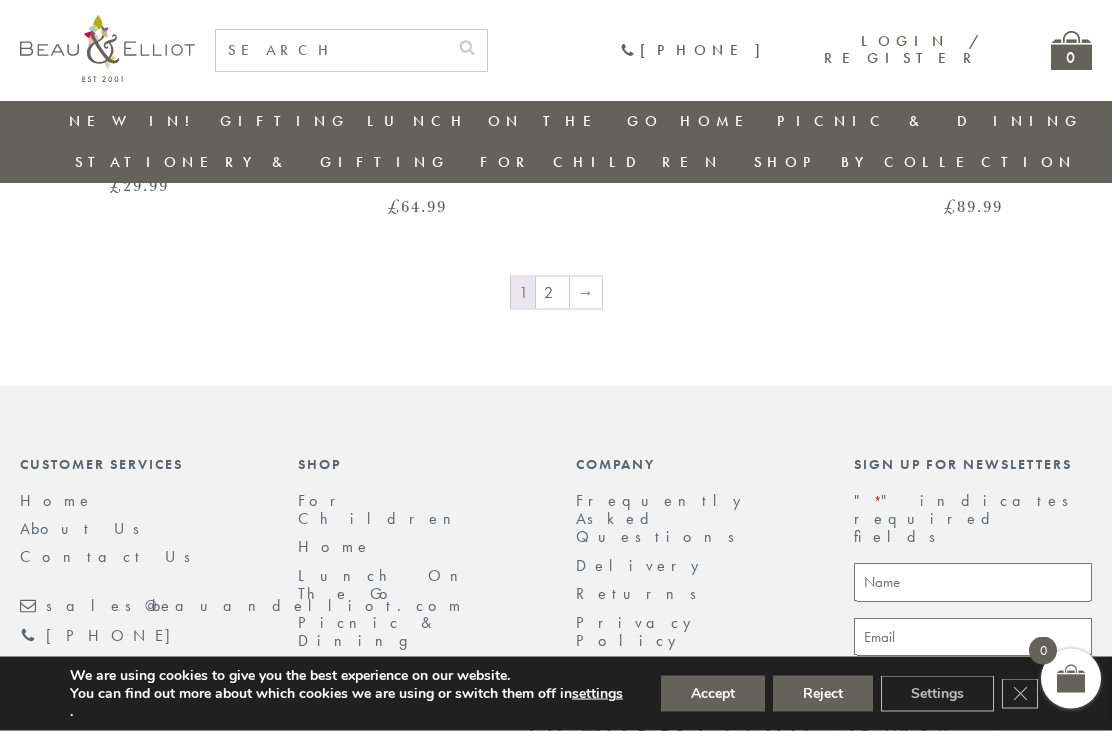 click on "2" at bounding box center [552, 293] 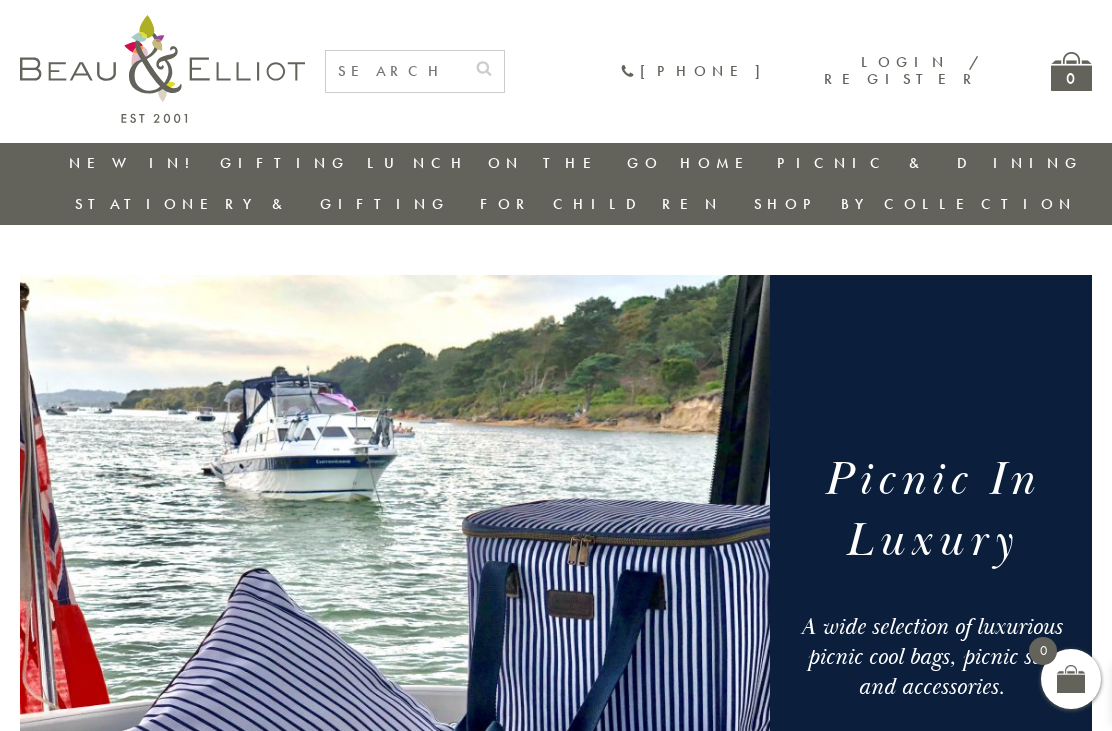 scroll, scrollTop: 0, scrollLeft: 0, axis: both 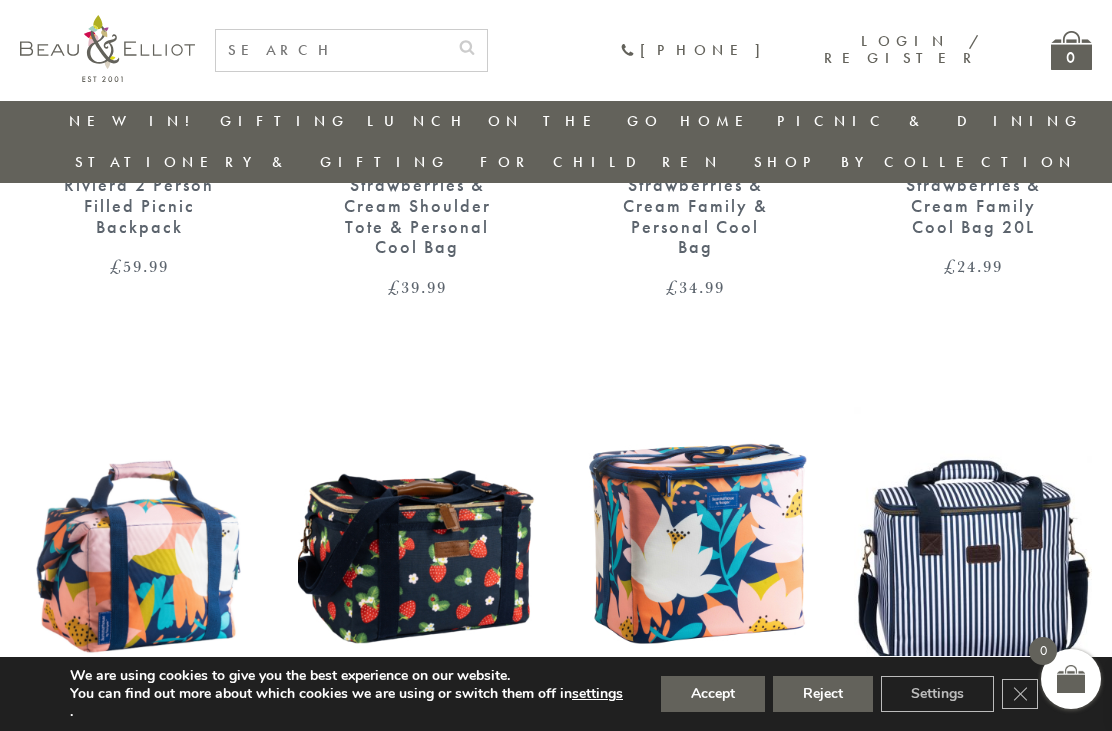 click at bounding box center [331, 50] 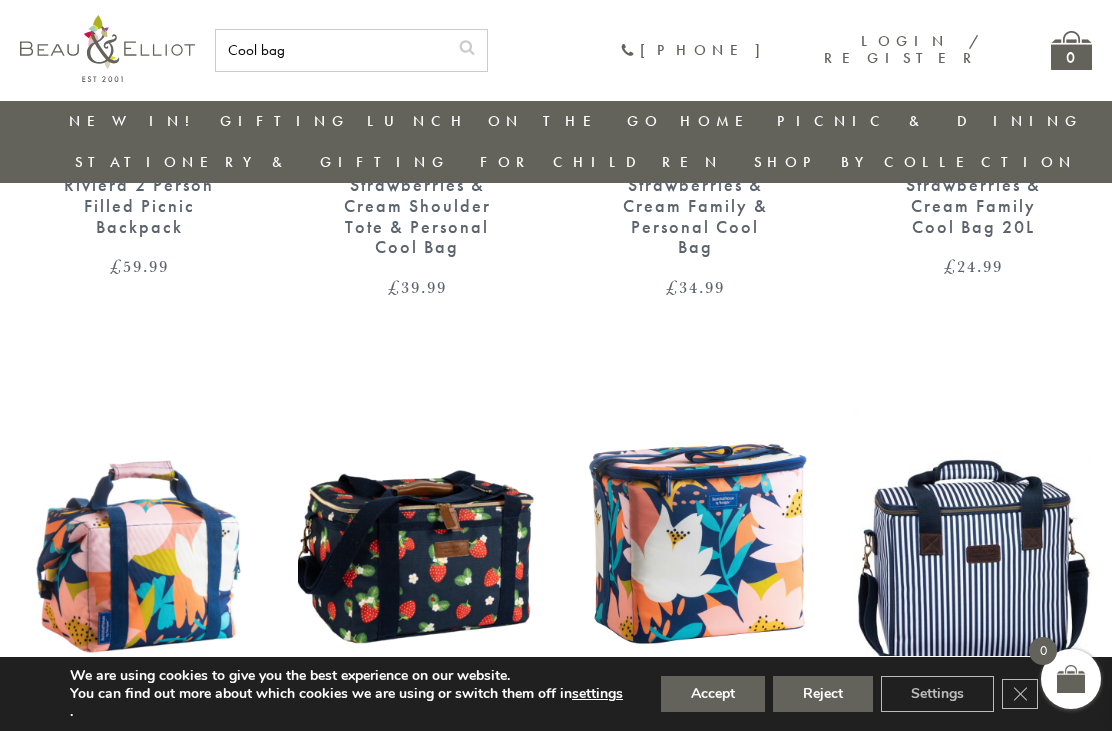 type on "Cool bag" 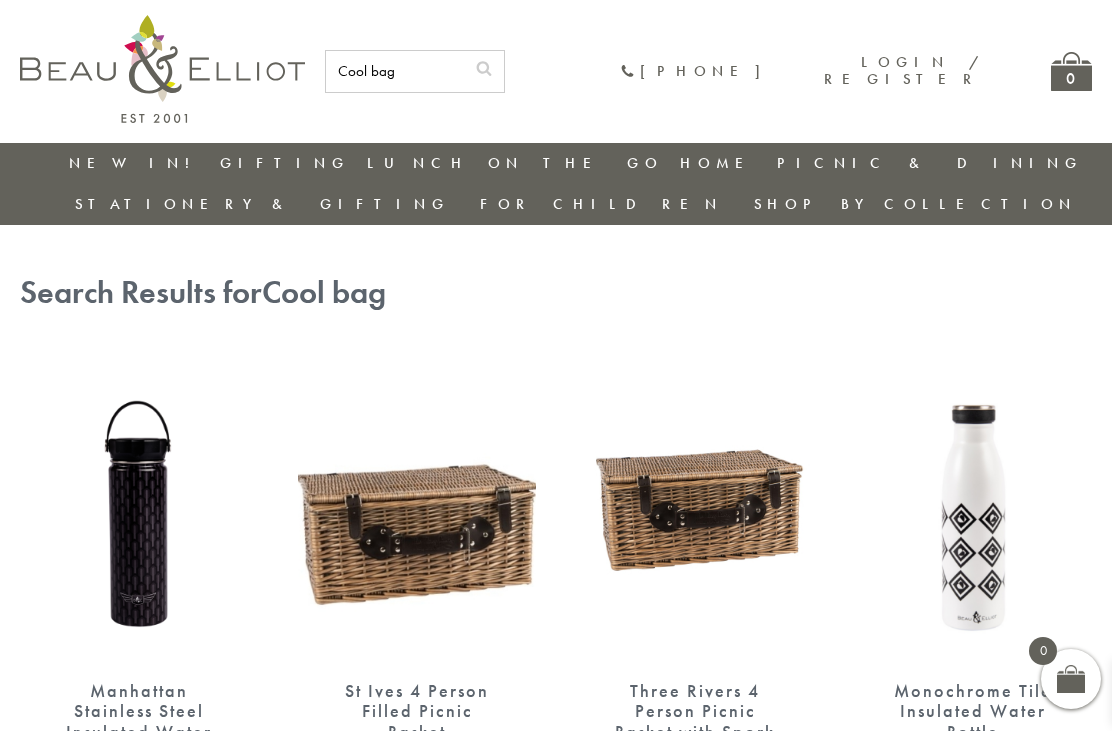 scroll, scrollTop: 0, scrollLeft: 0, axis: both 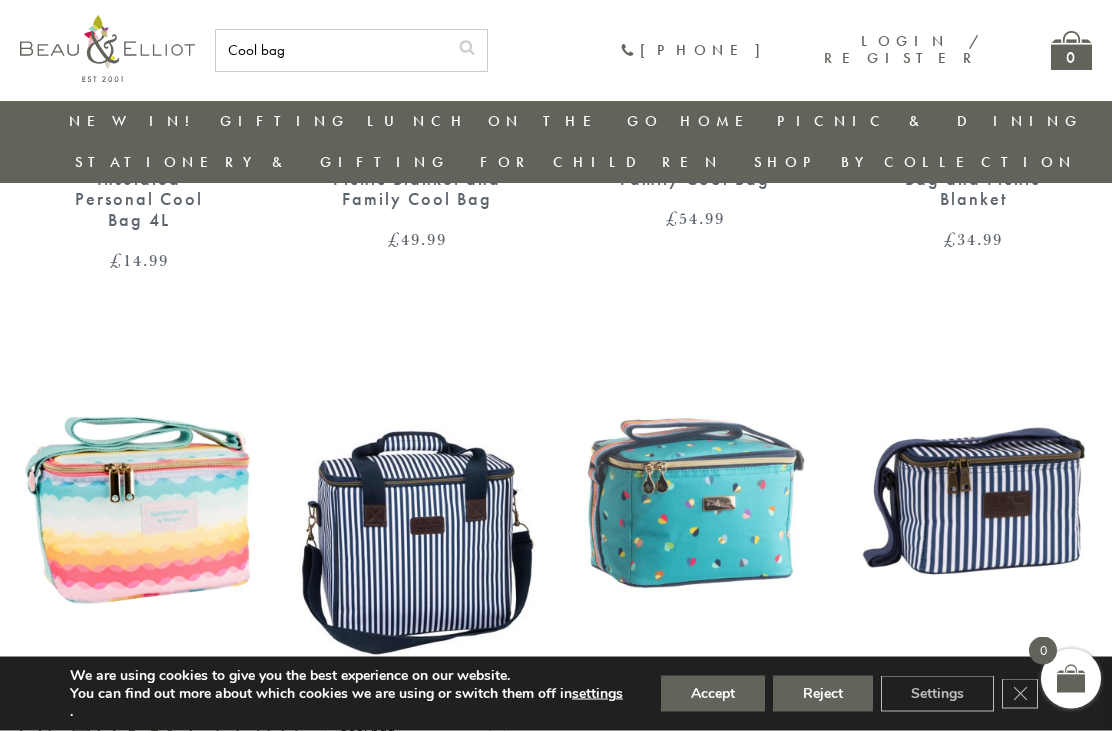 click at bounding box center [973, 502] 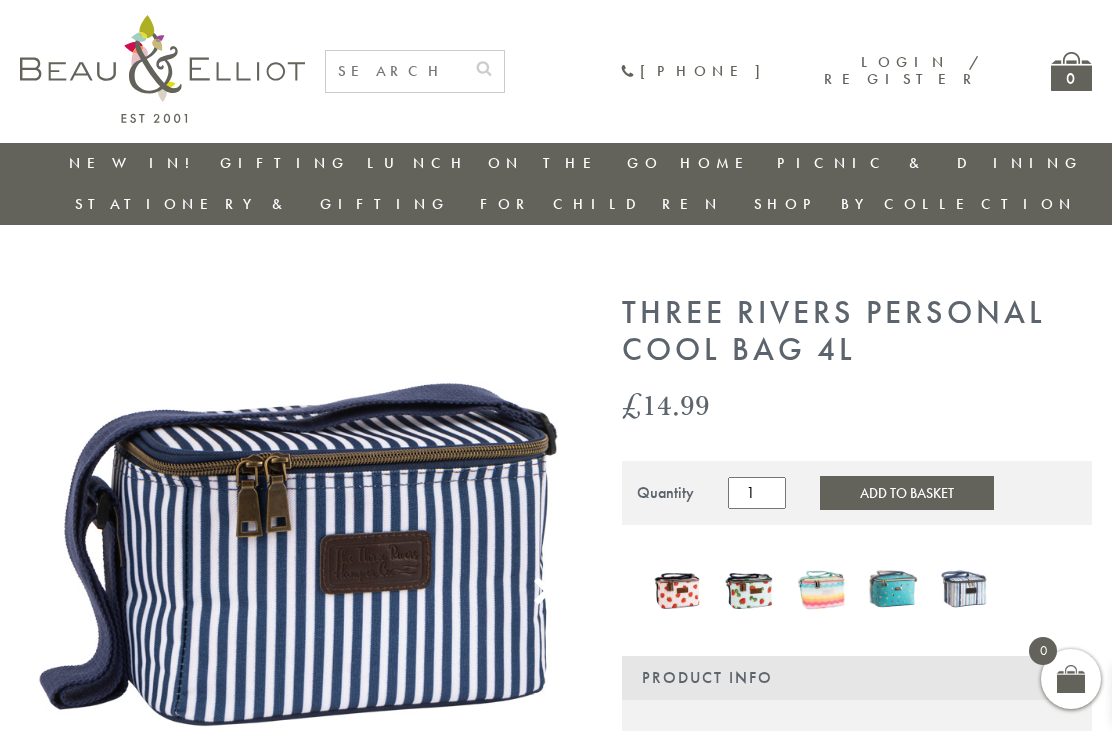 scroll, scrollTop: 0, scrollLeft: 0, axis: both 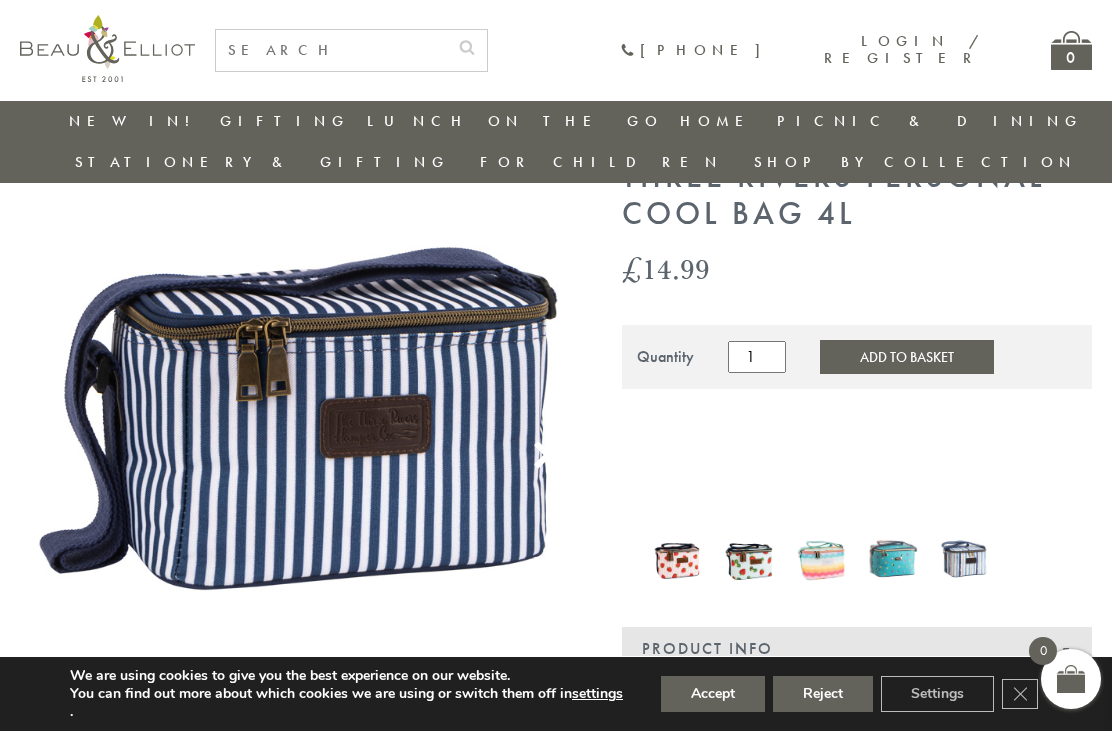 click 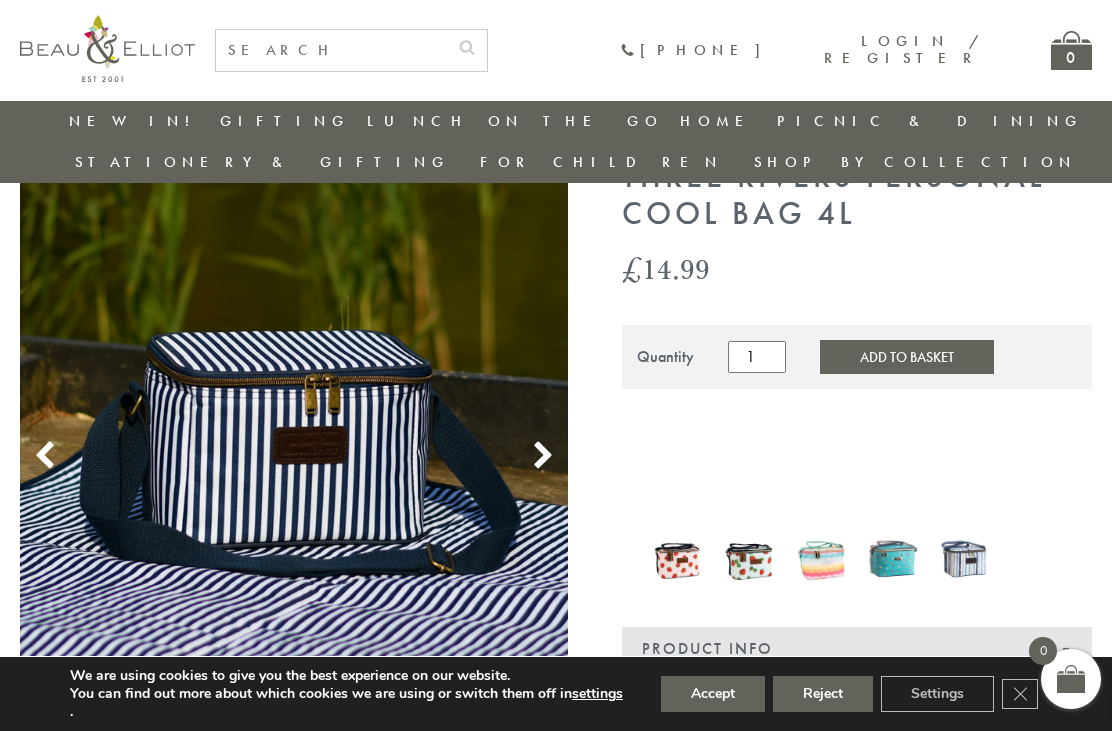 click 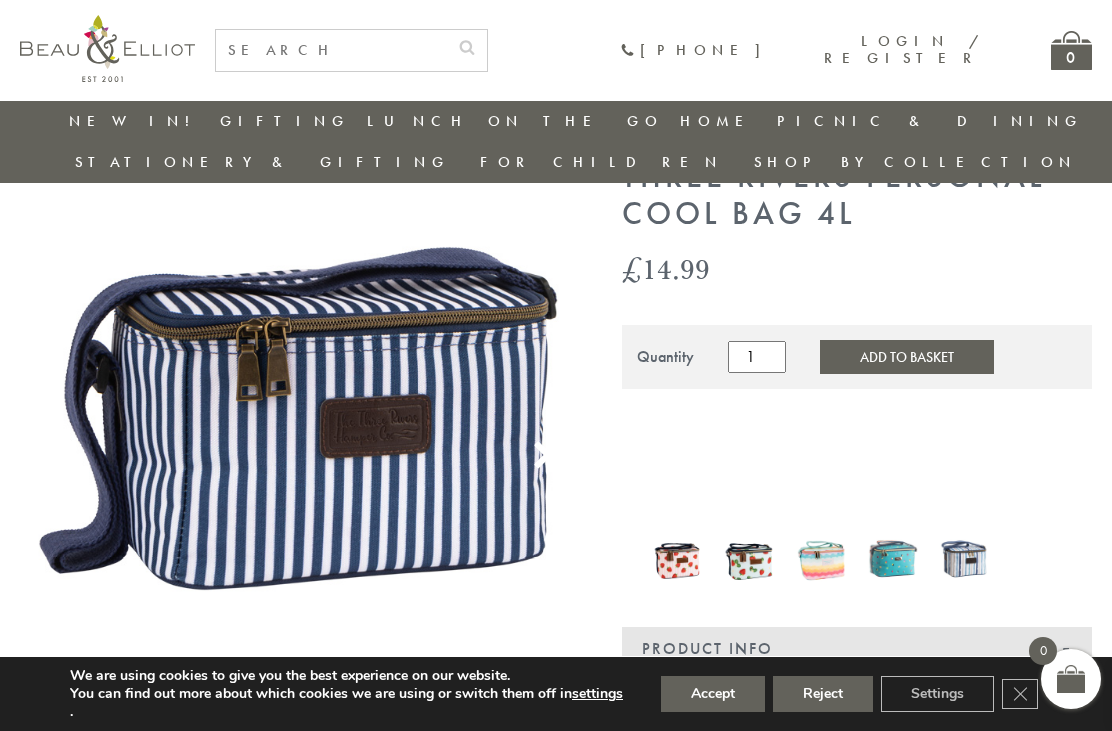 click 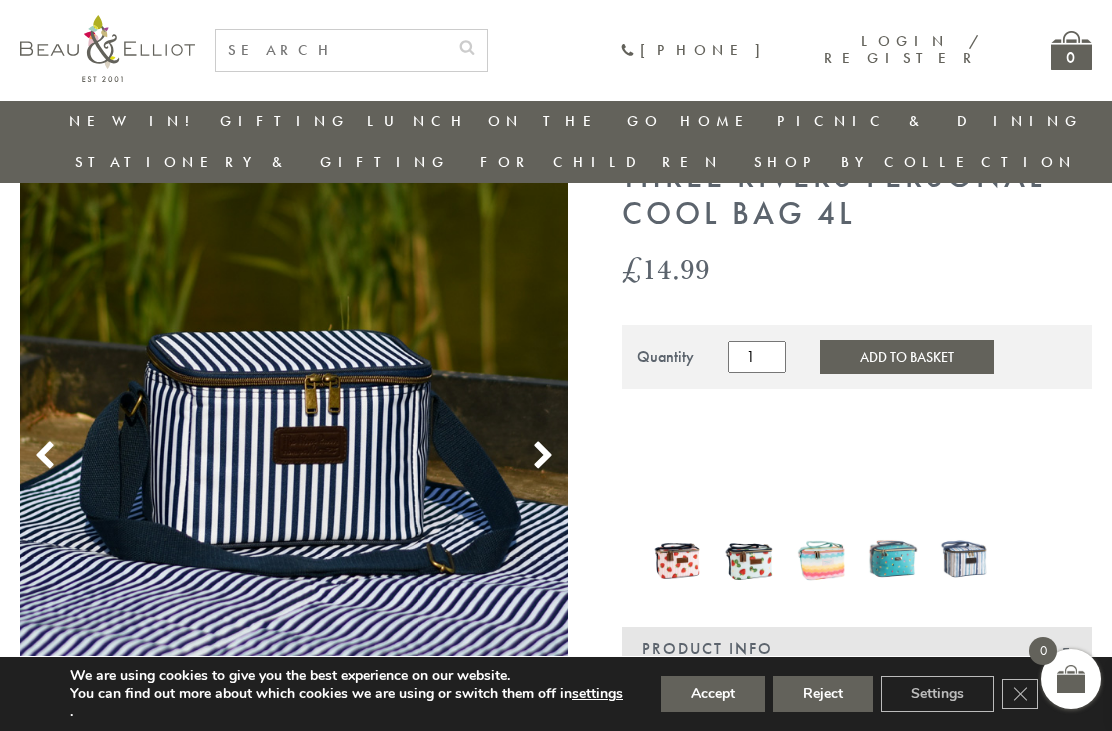click 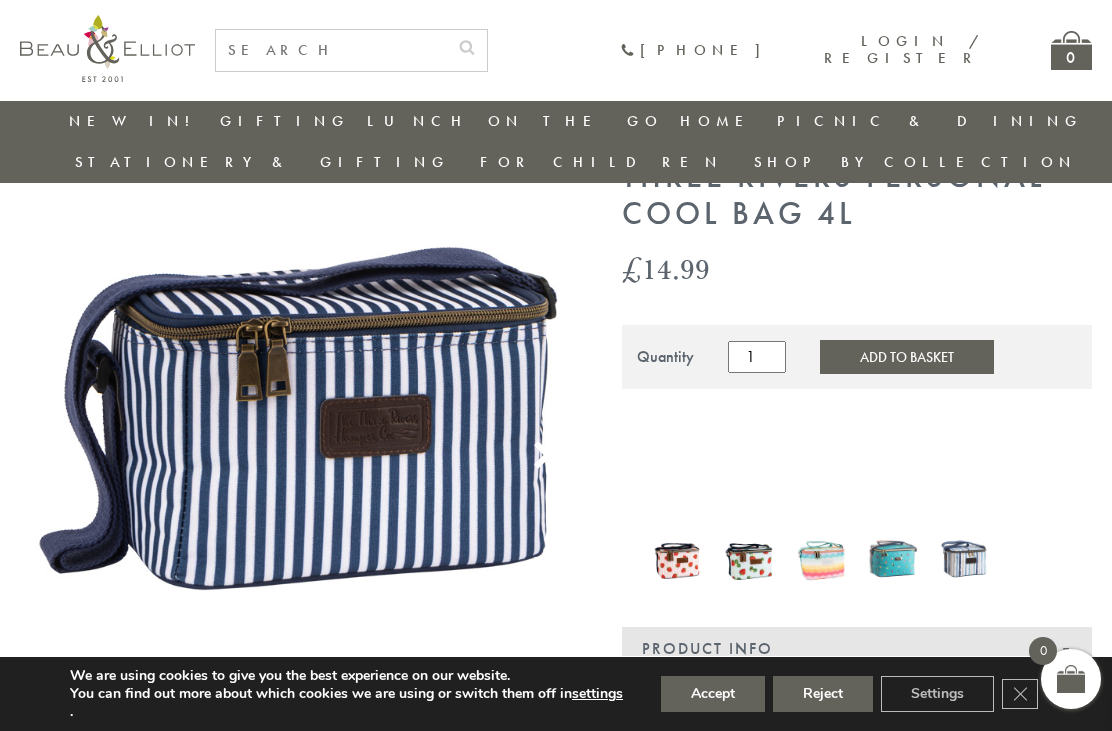 click 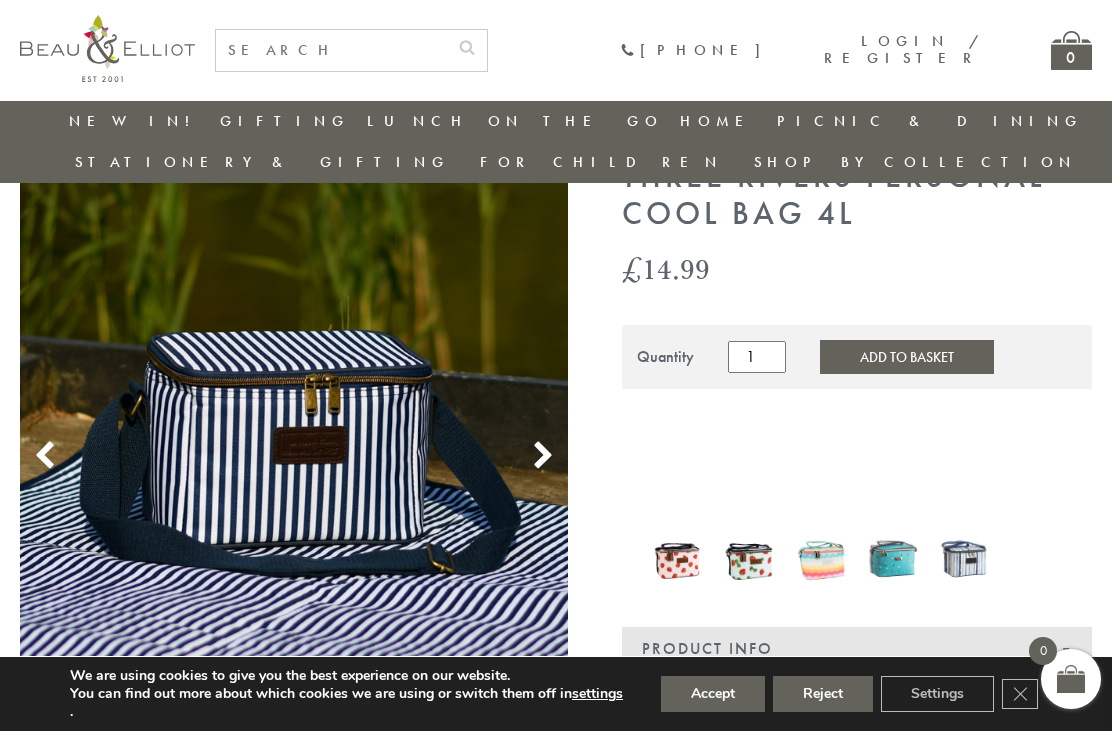 click 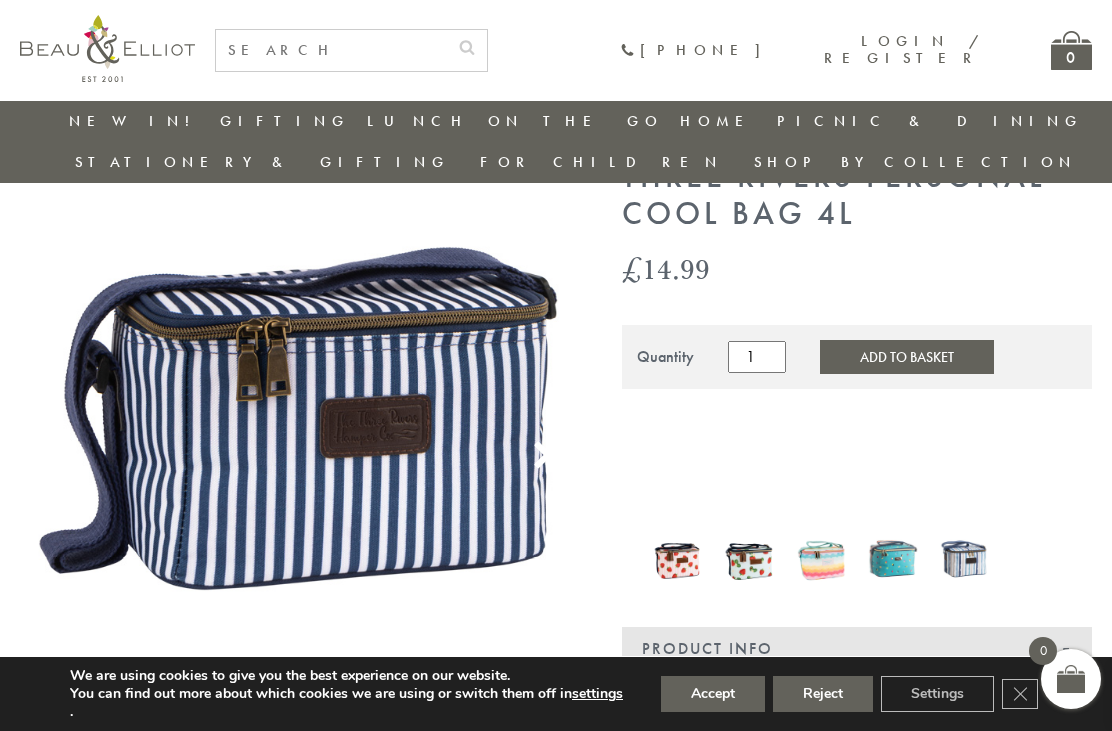 click 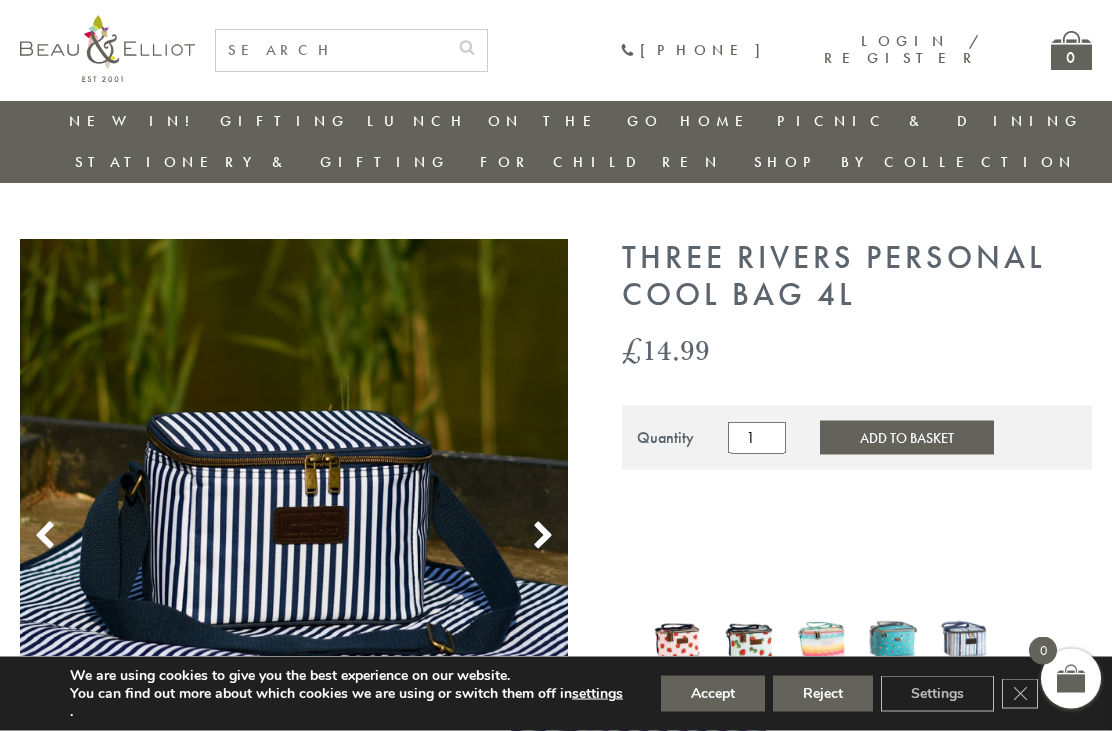 scroll, scrollTop: 0, scrollLeft: 0, axis: both 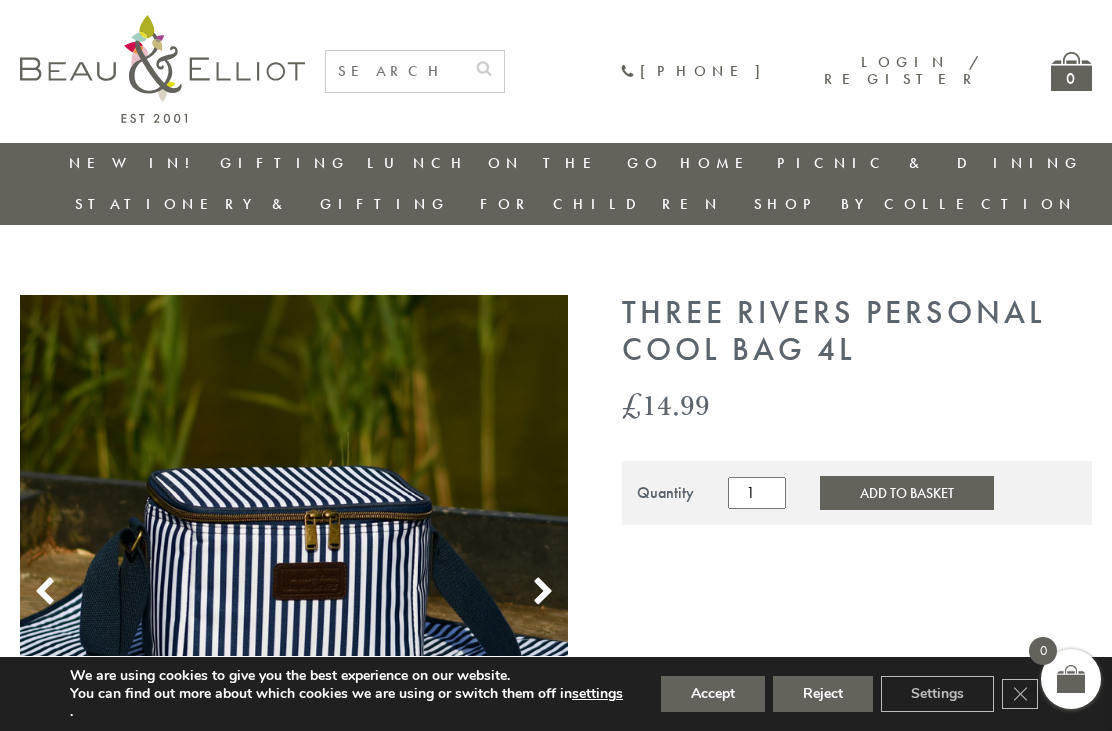 click at bounding box center (395, 71) 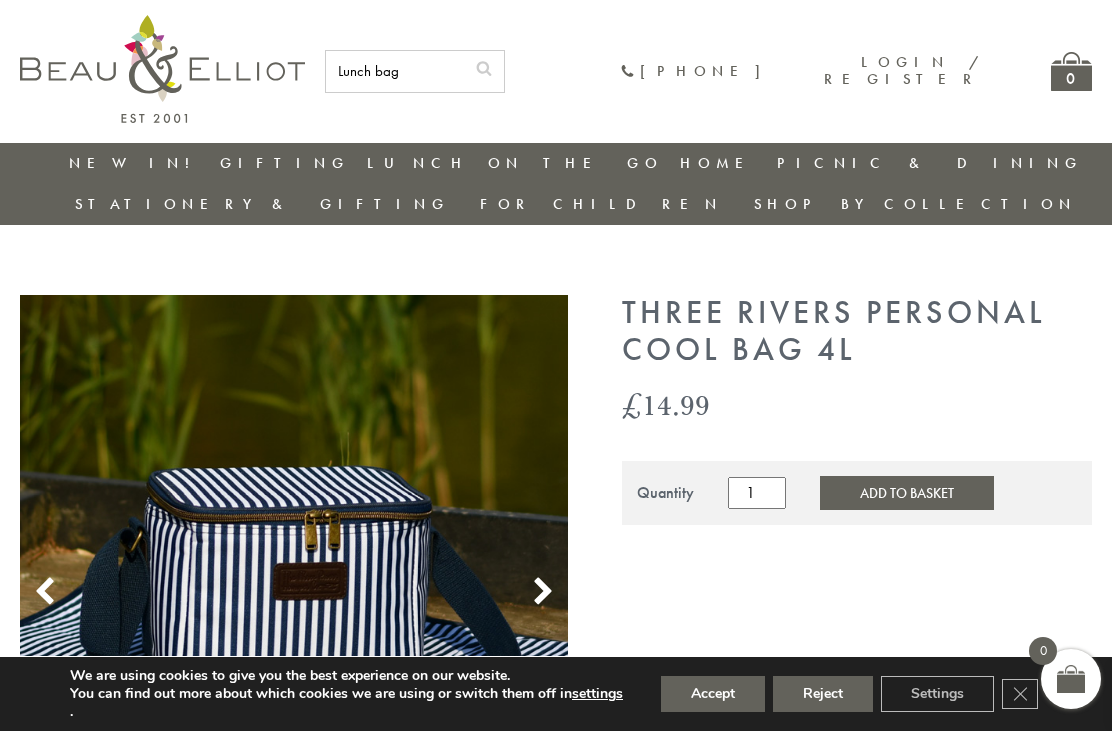 type on "Lunch bag" 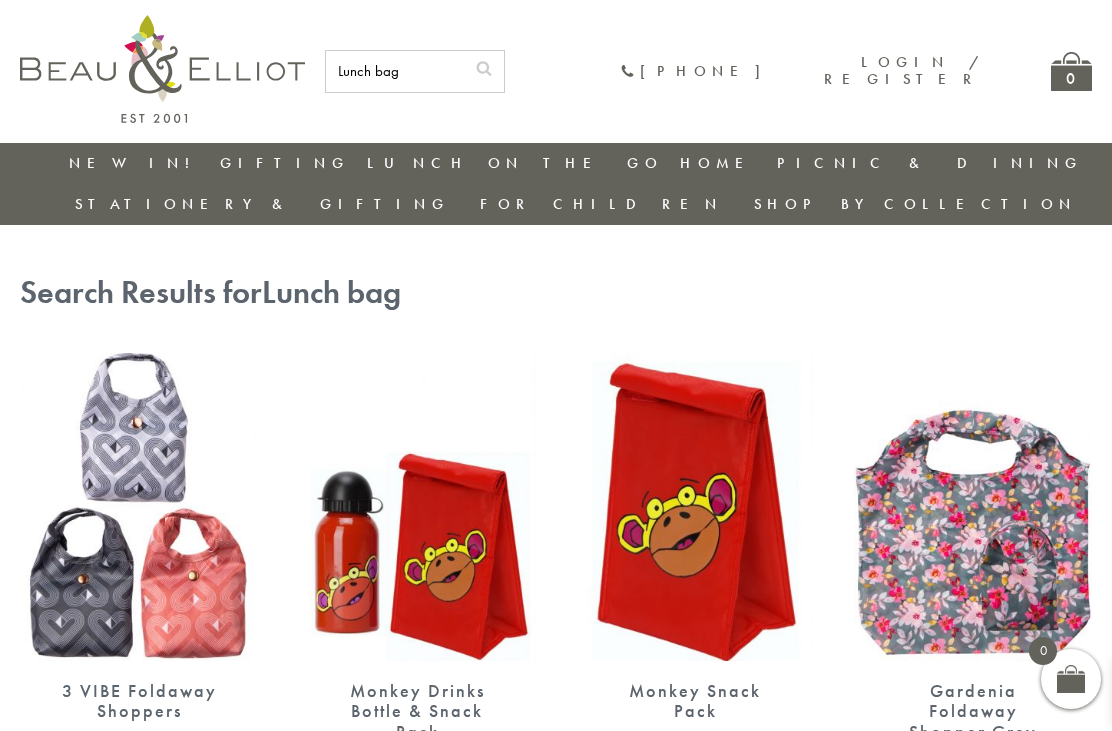 scroll, scrollTop: 0, scrollLeft: 0, axis: both 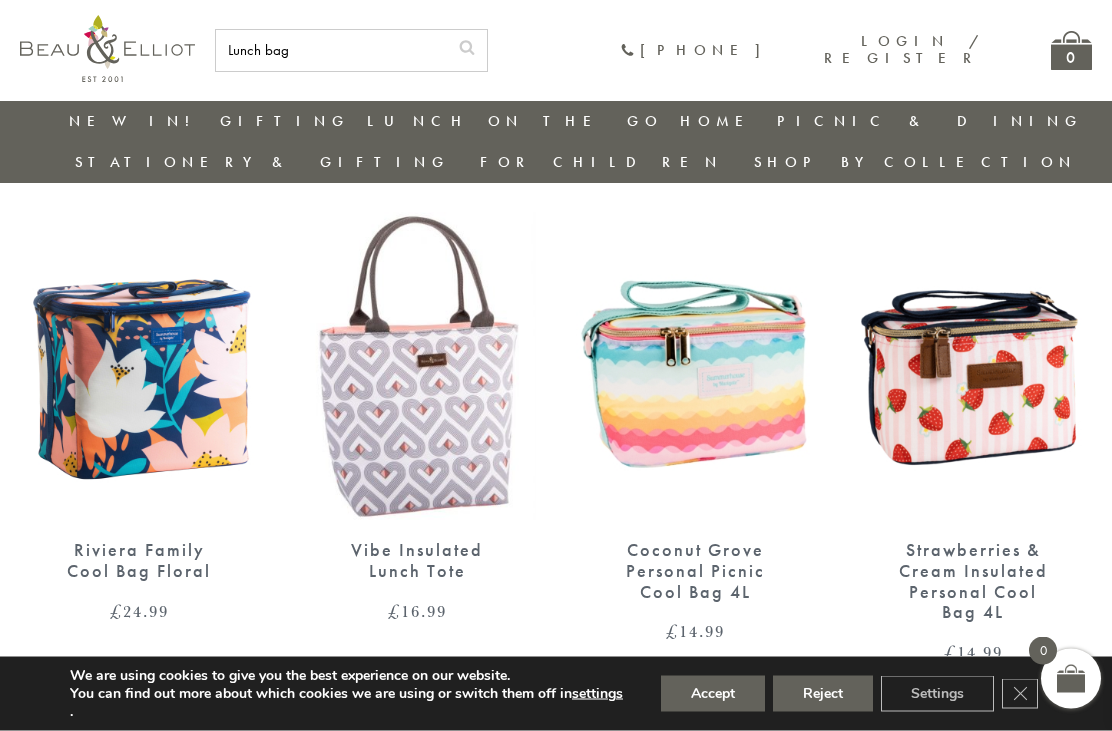 click at bounding box center [417, 366] 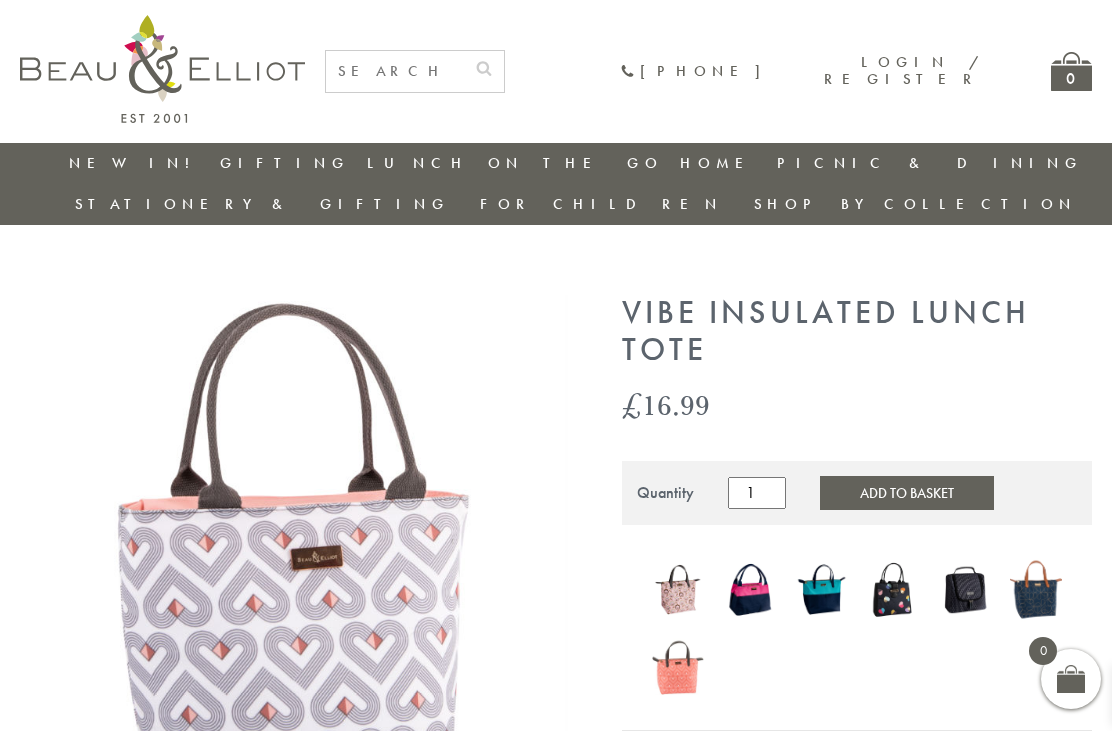 scroll, scrollTop: 0, scrollLeft: 0, axis: both 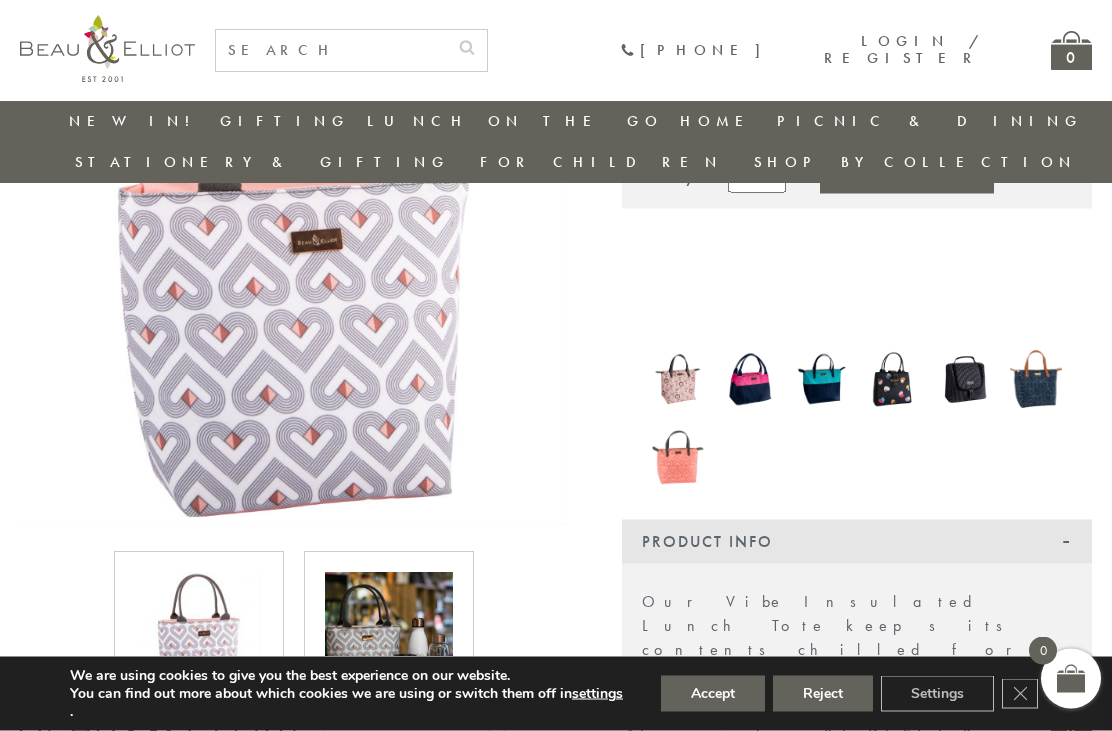 click at bounding box center (389, 637) 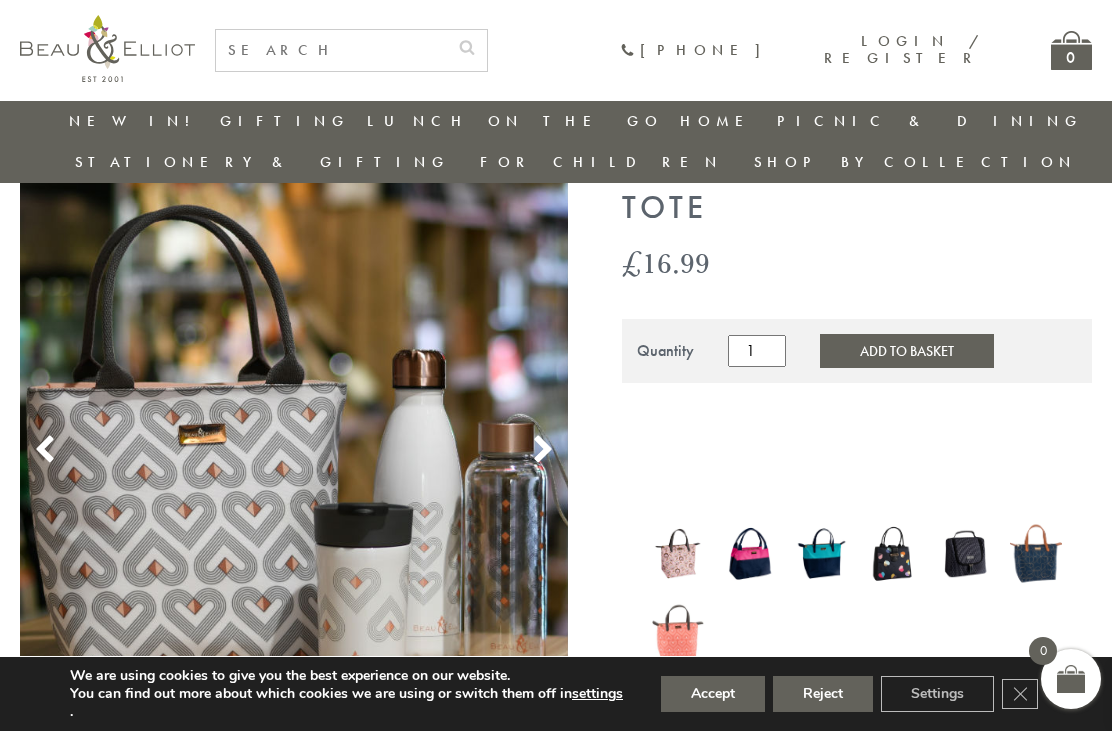 scroll, scrollTop: 99, scrollLeft: 0, axis: vertical 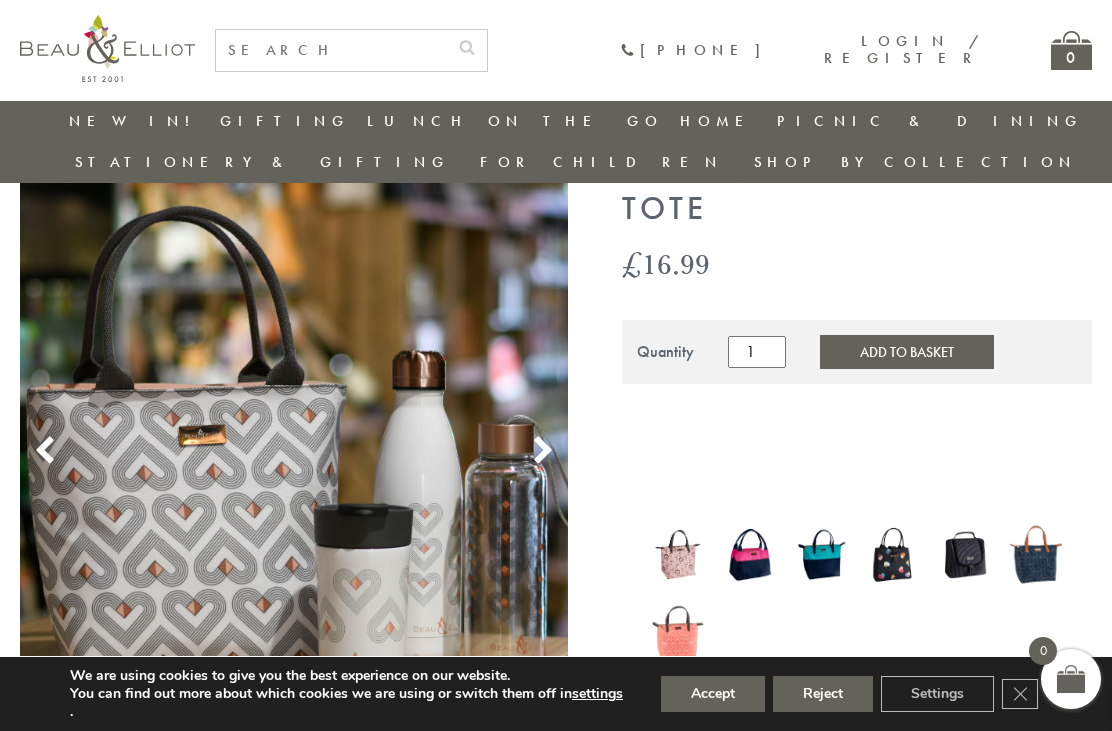 click at bounding box center [893, 554] 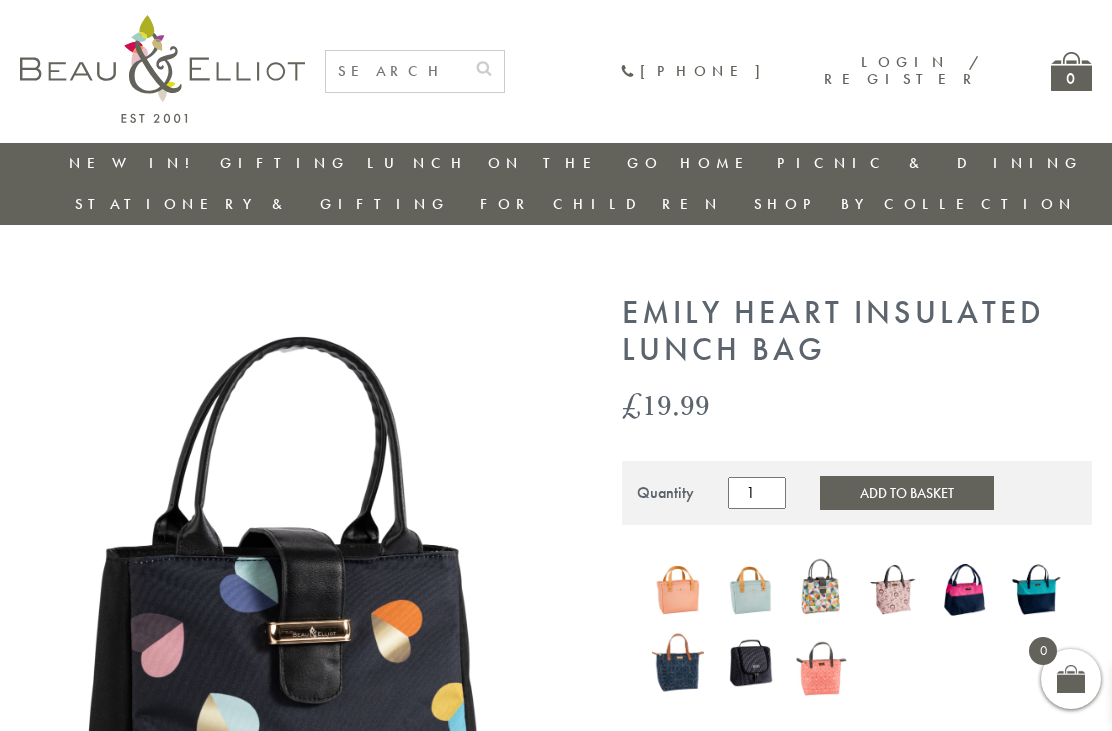 scroll, scrollTop: 0, scrollLeft: 0, axis: both 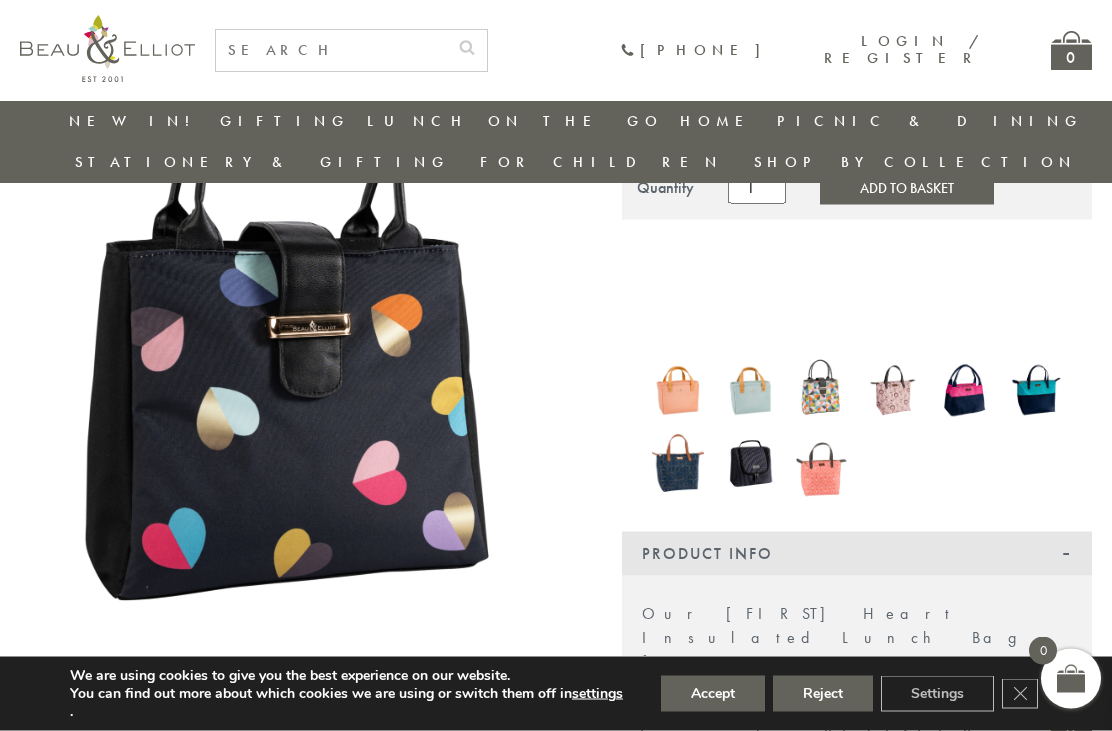 click at bounding box center [678, 390] 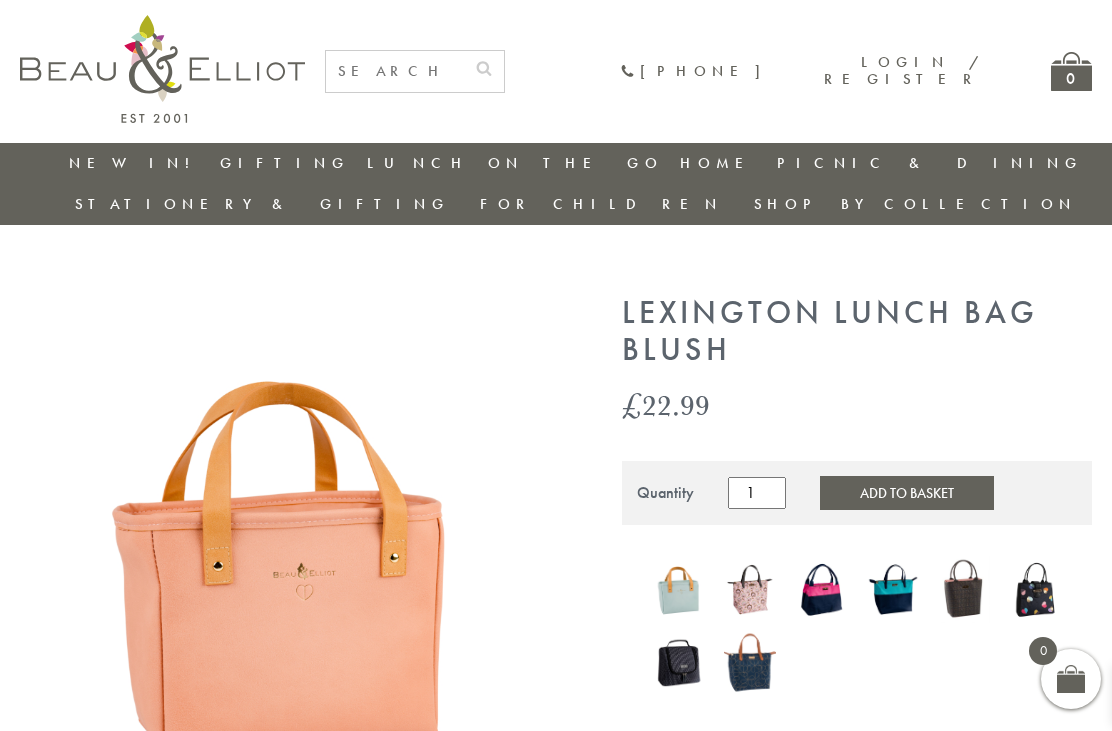 scroll, scrollTop: 0, scrollLeft: 0, axis: both 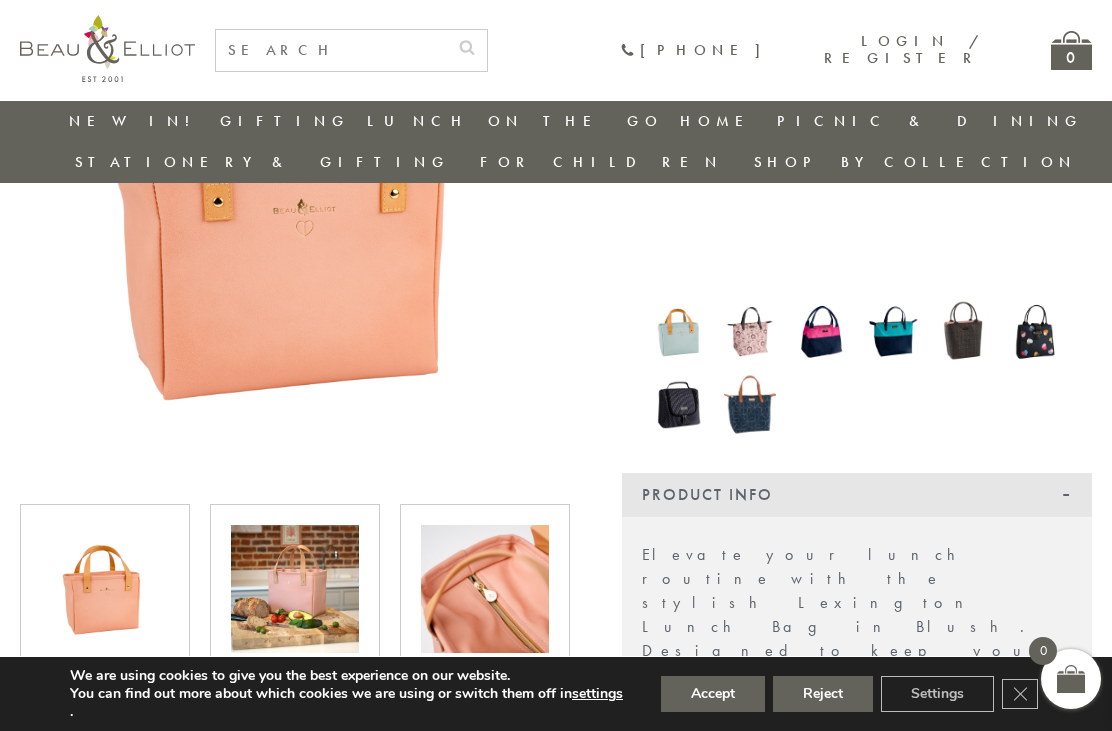 click at bounding box center (295, 589) 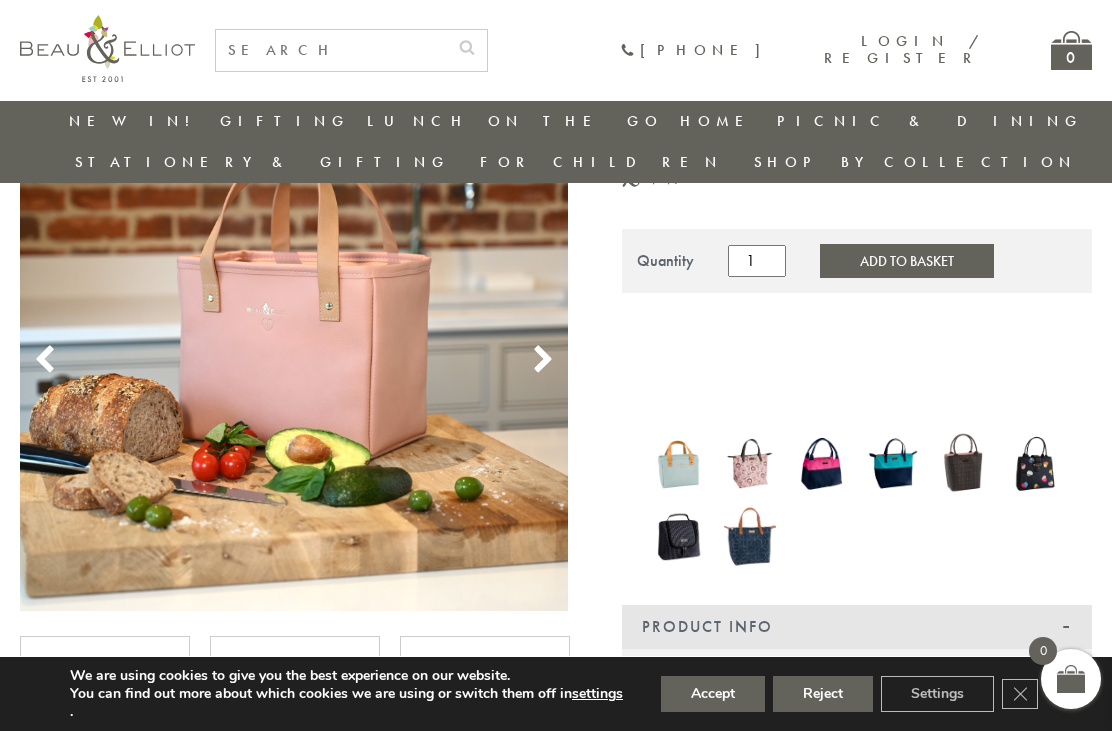 scroll, scrollTop: 173, scrollLeft: 0, axis: vertical 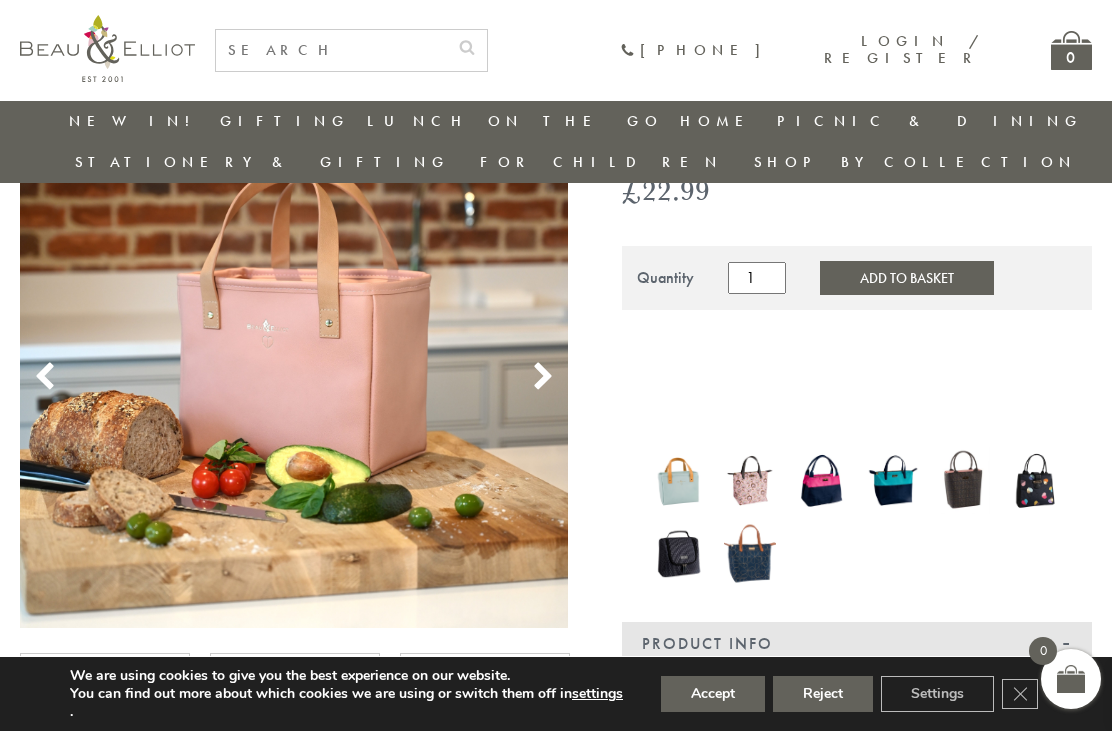 click 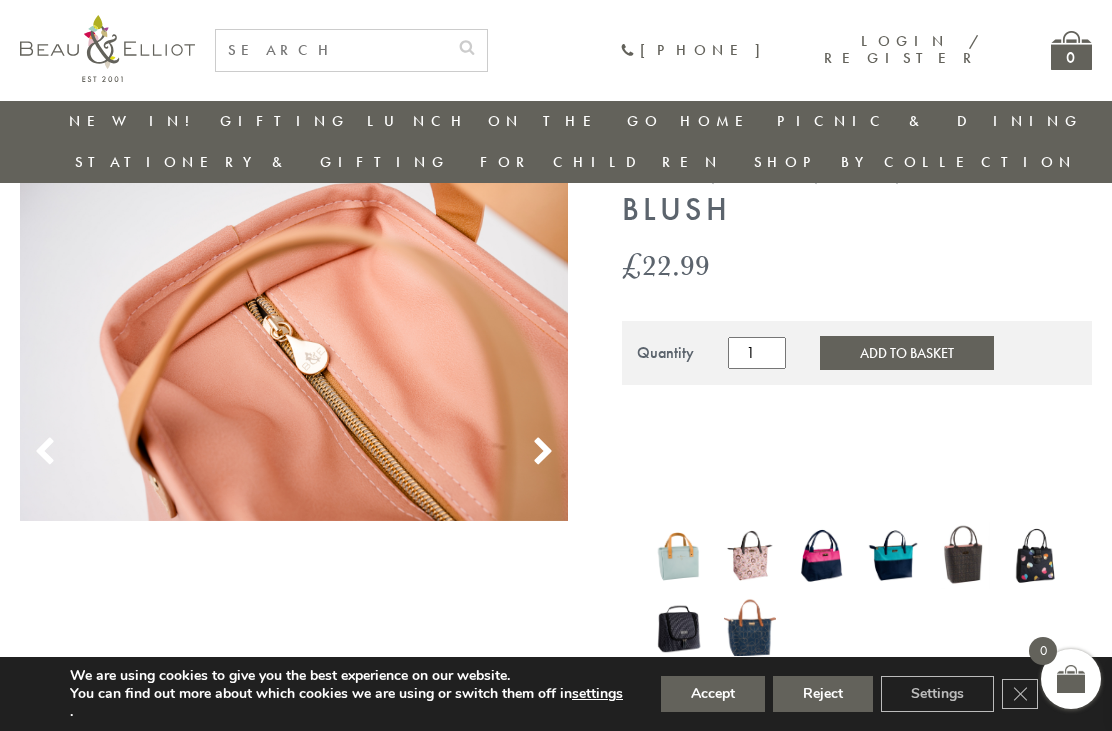 scroll, scrollTop: 96, scrollLeft: 0, axis: vertical 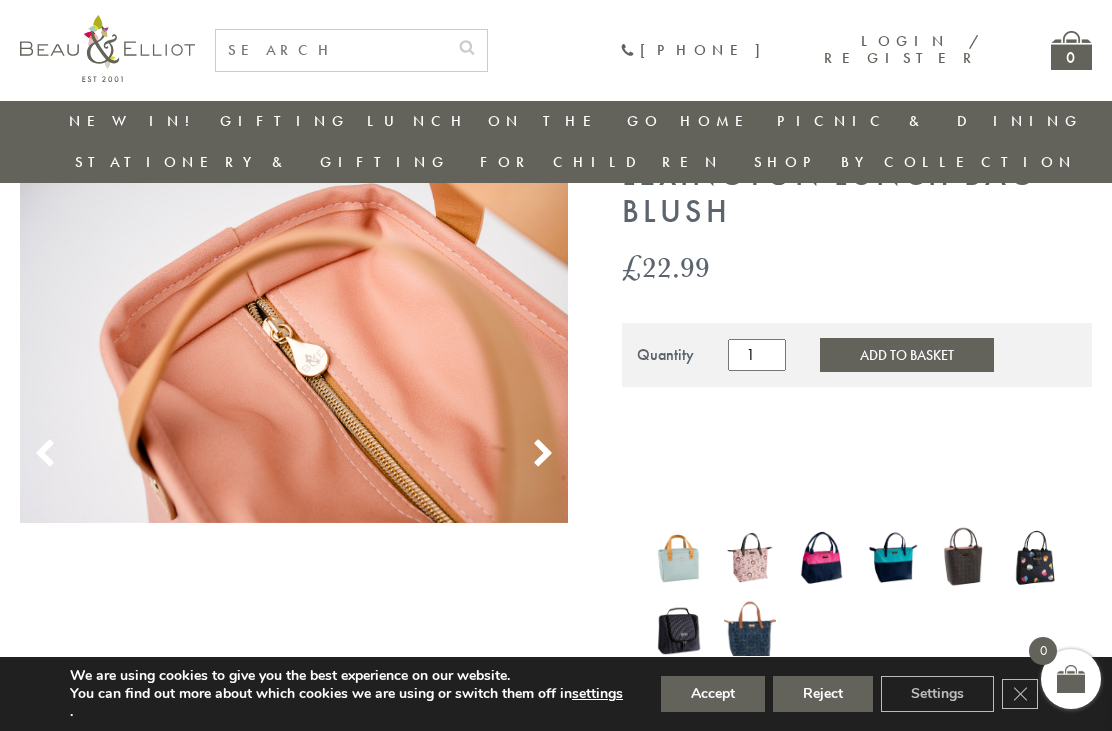 click 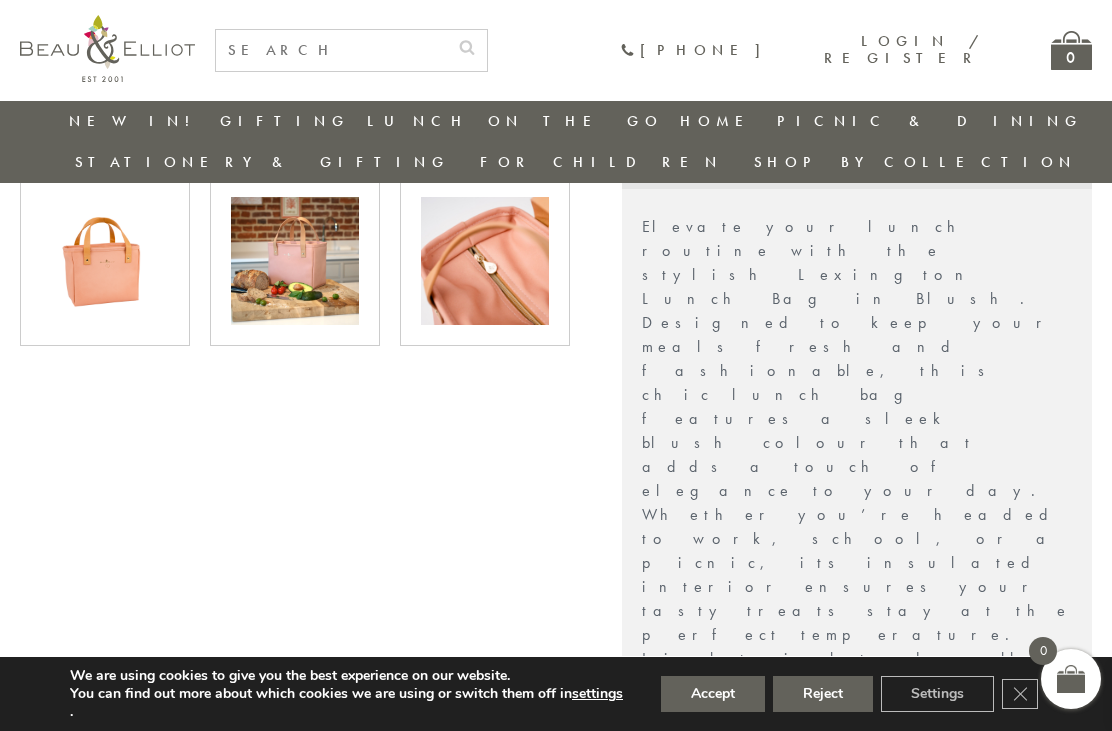 scroll, scrollTop: 649, scrollLeft: 0, axis: vertical 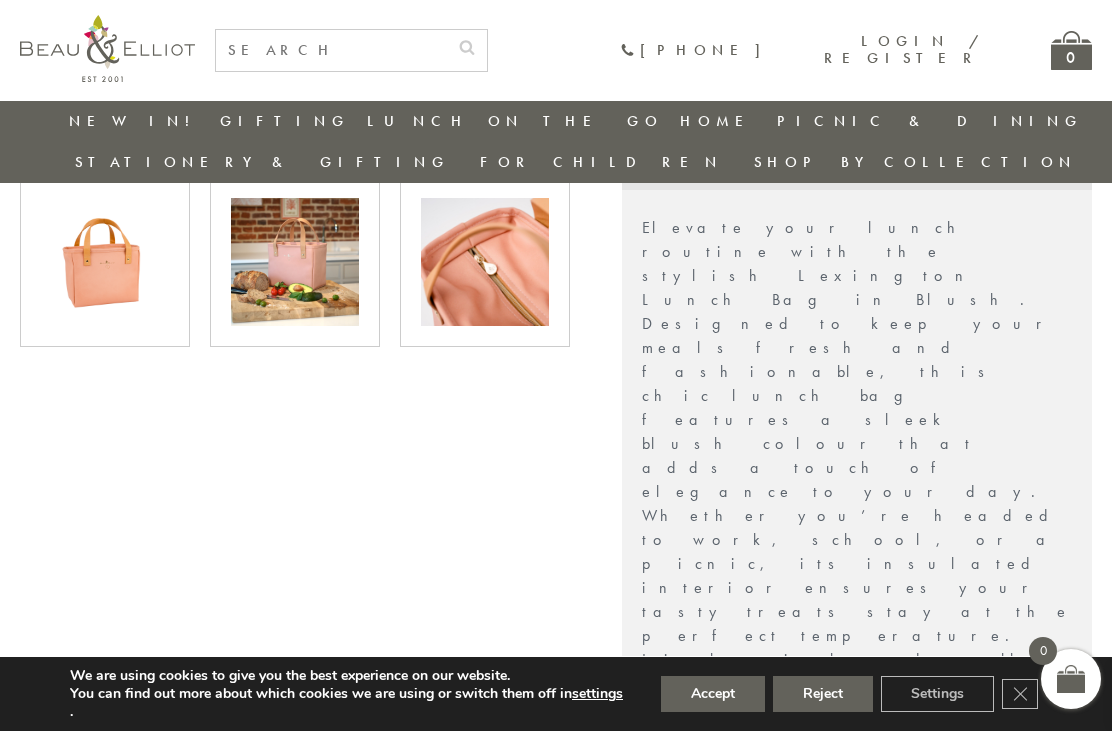 click at bounding box center (295, 262) 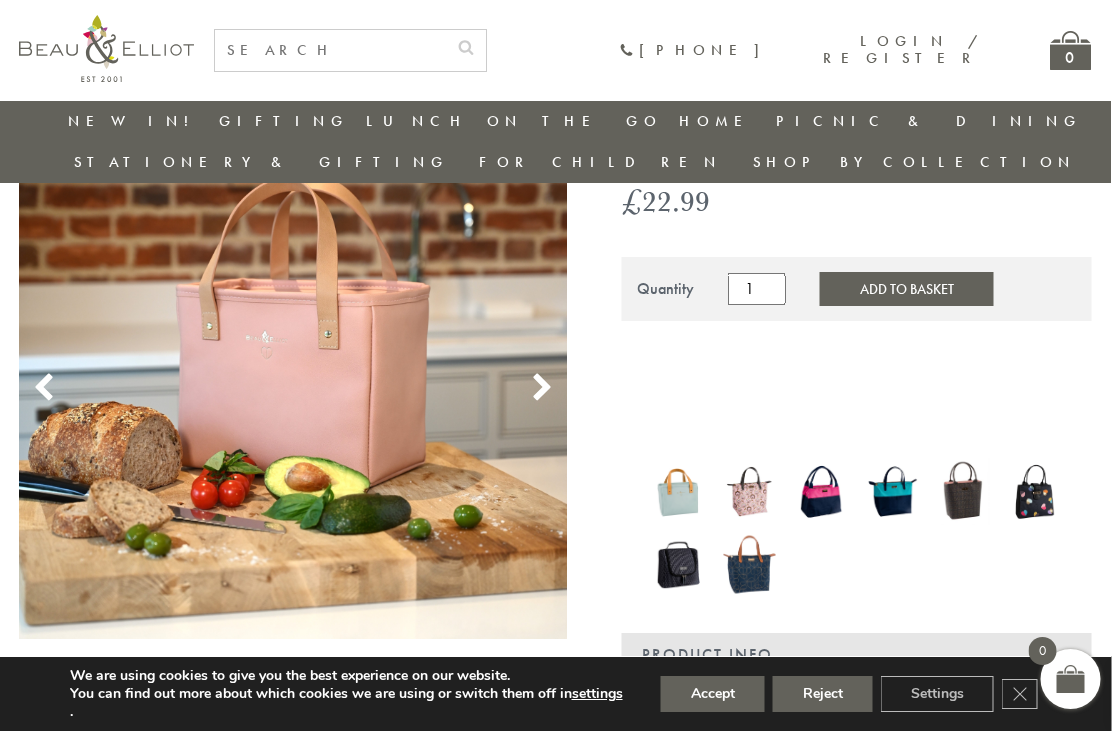 scroll, scrollTop: 161, scrollLeft: 3, axis: both 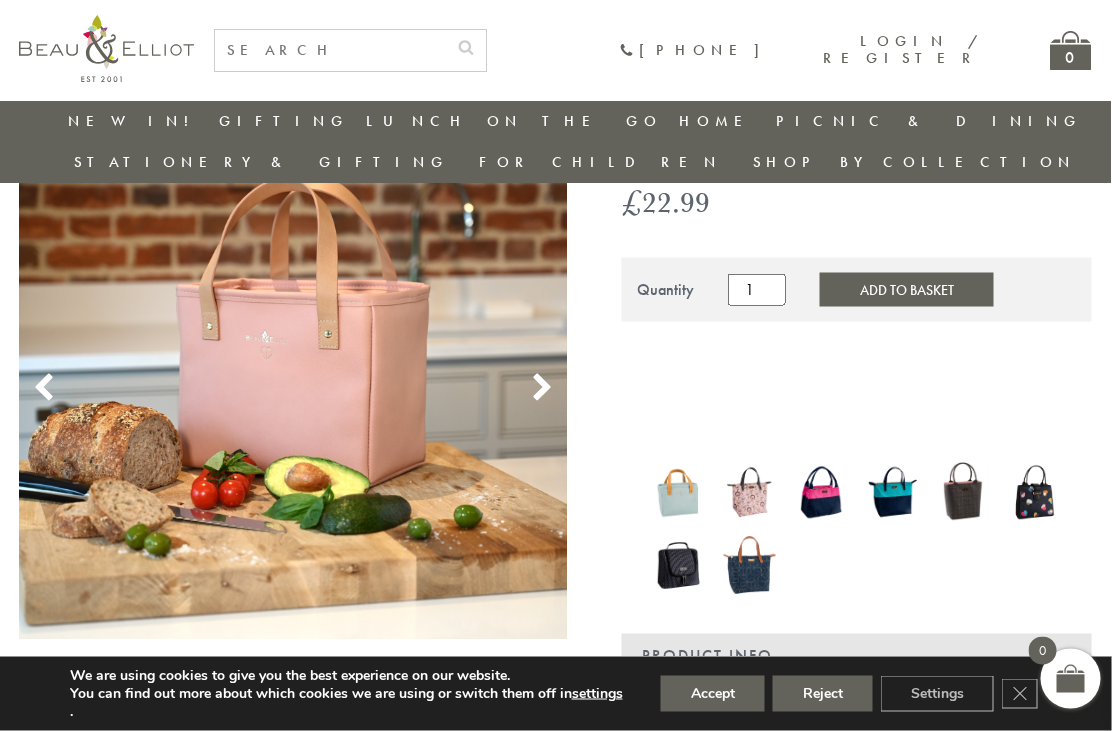 click at bounding box center (678, 492) 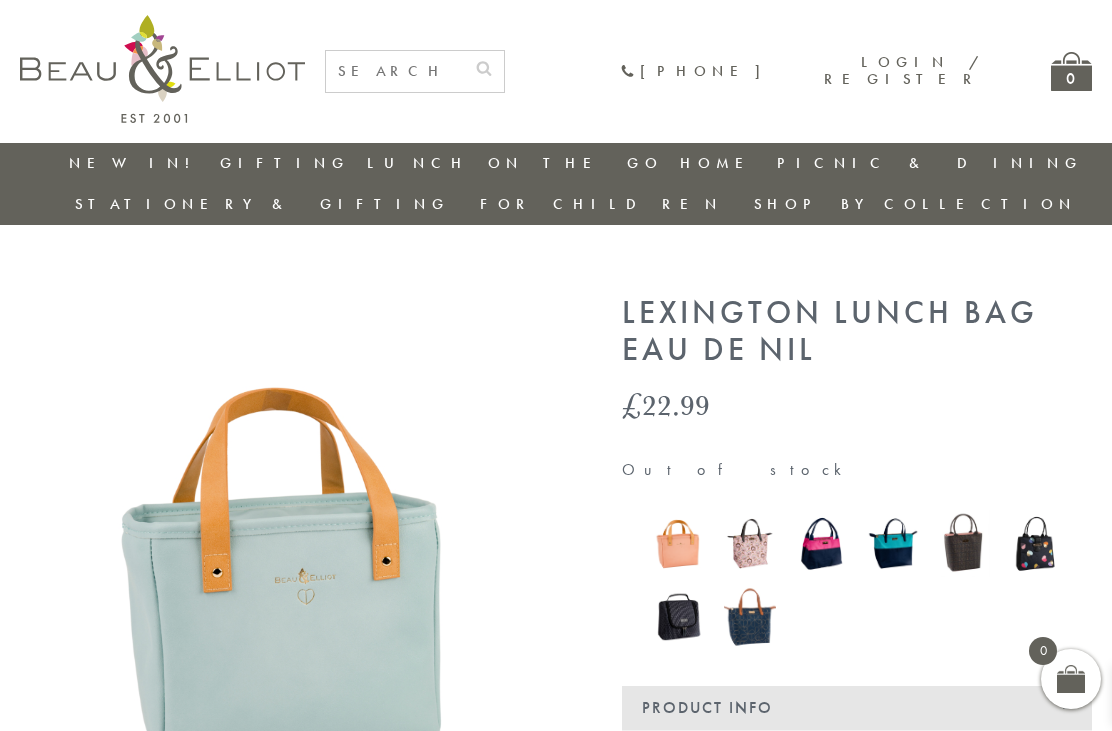 scroll, scrollTop: 0, scrollLeft: 0, axis: both 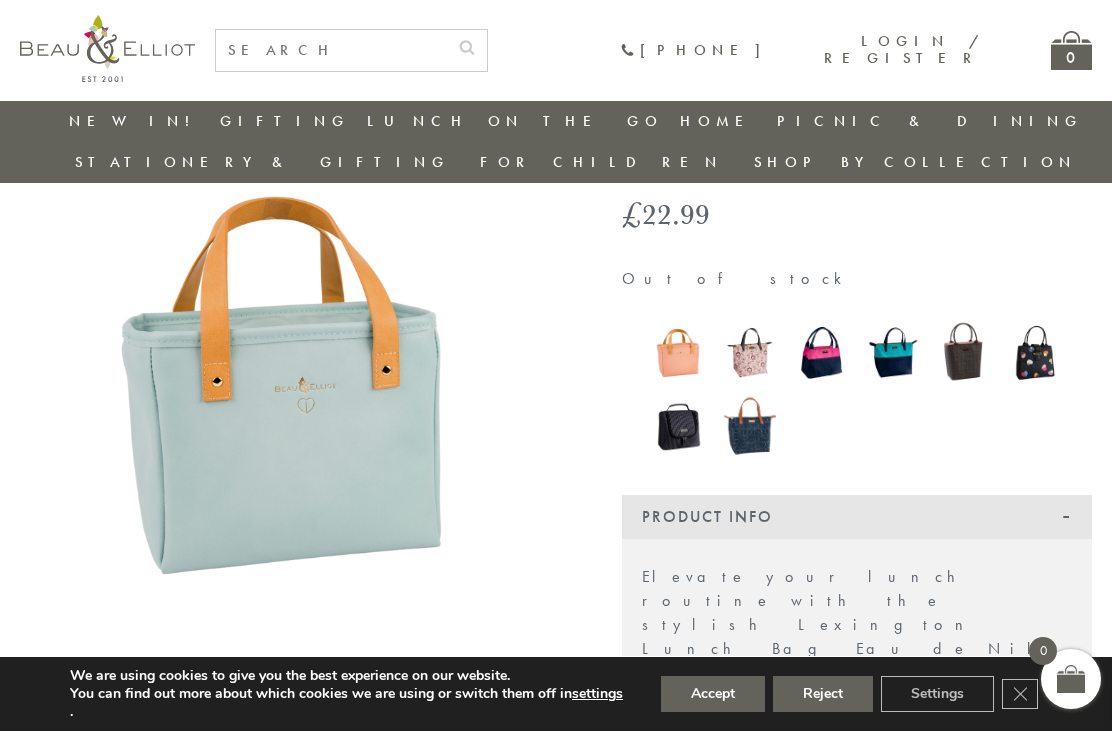 click at bounding box center [678, 352] 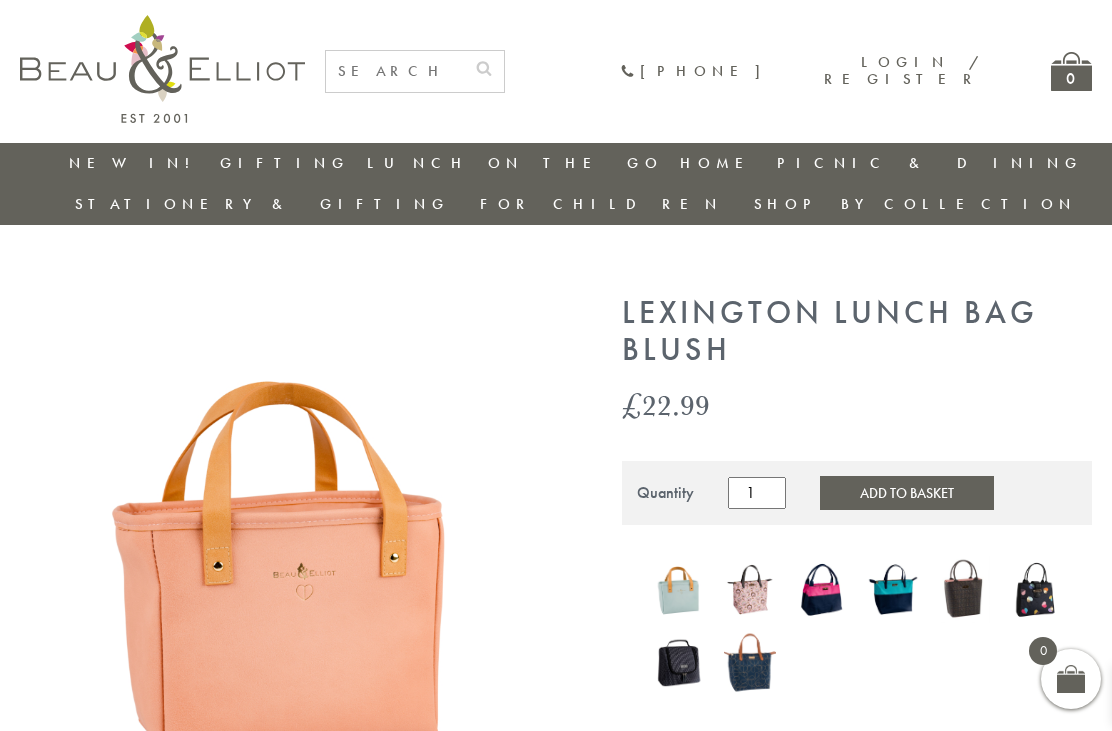 scroll, scrollTop: 0, scrollLeft: 0, axis: both 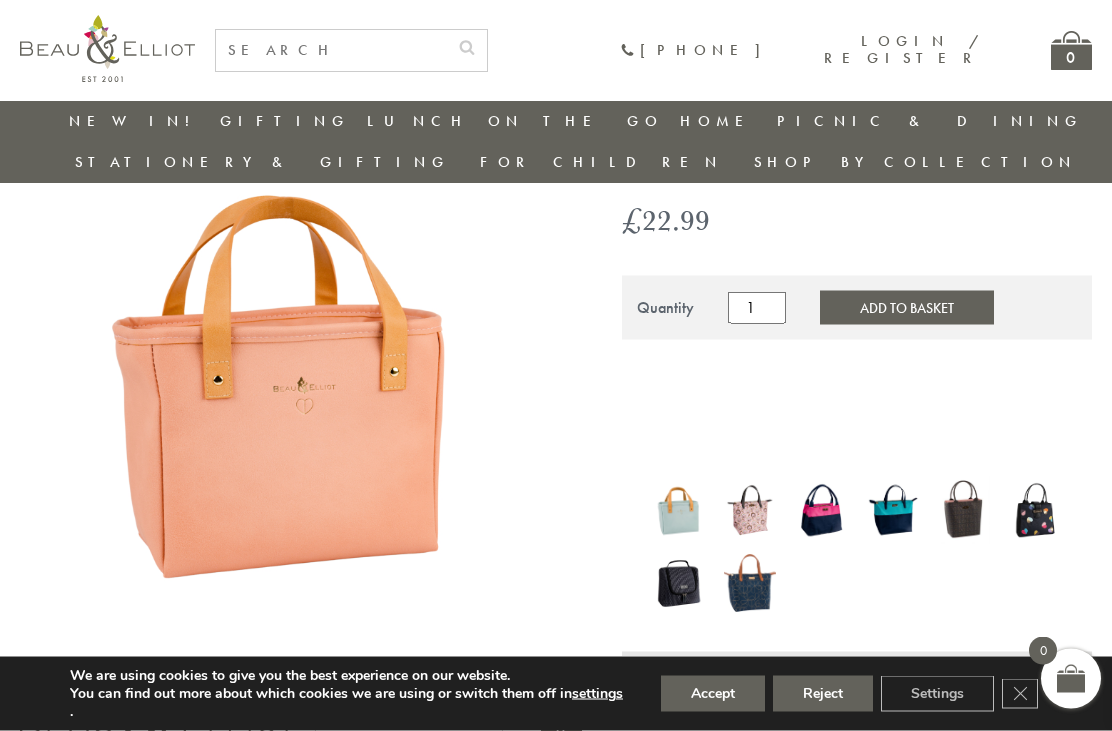 click at bounding box center (678, 510) 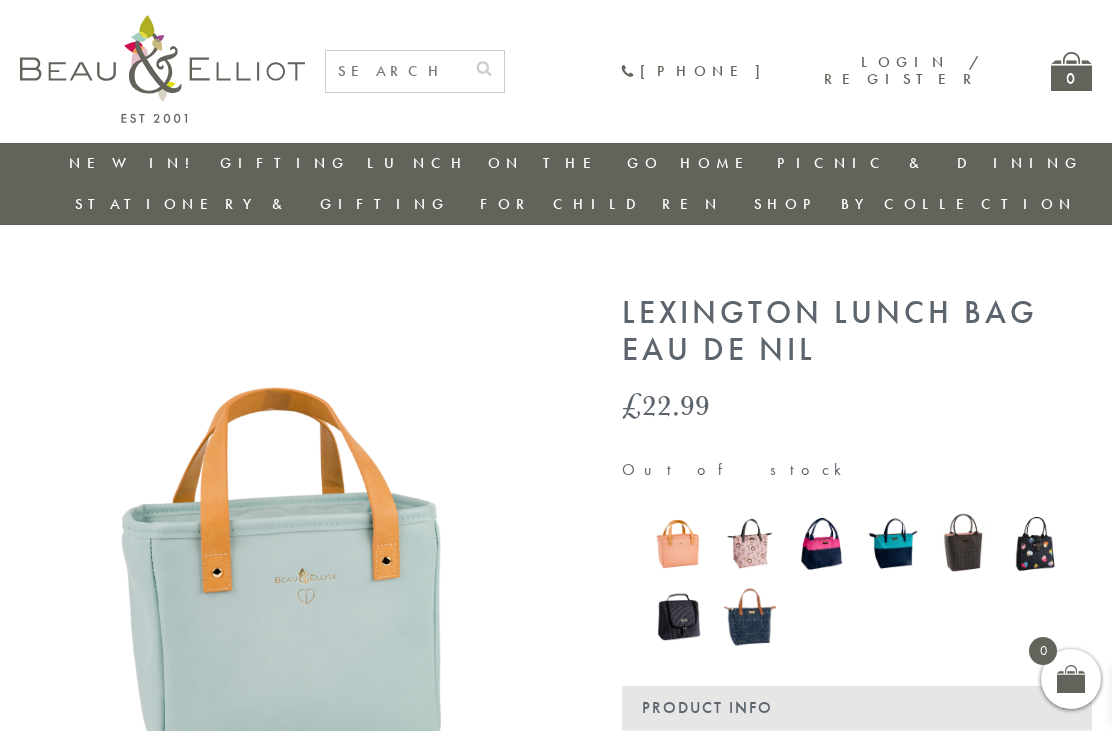 scroll, scrollTop: 0, scrollLeft: 0, axis: both 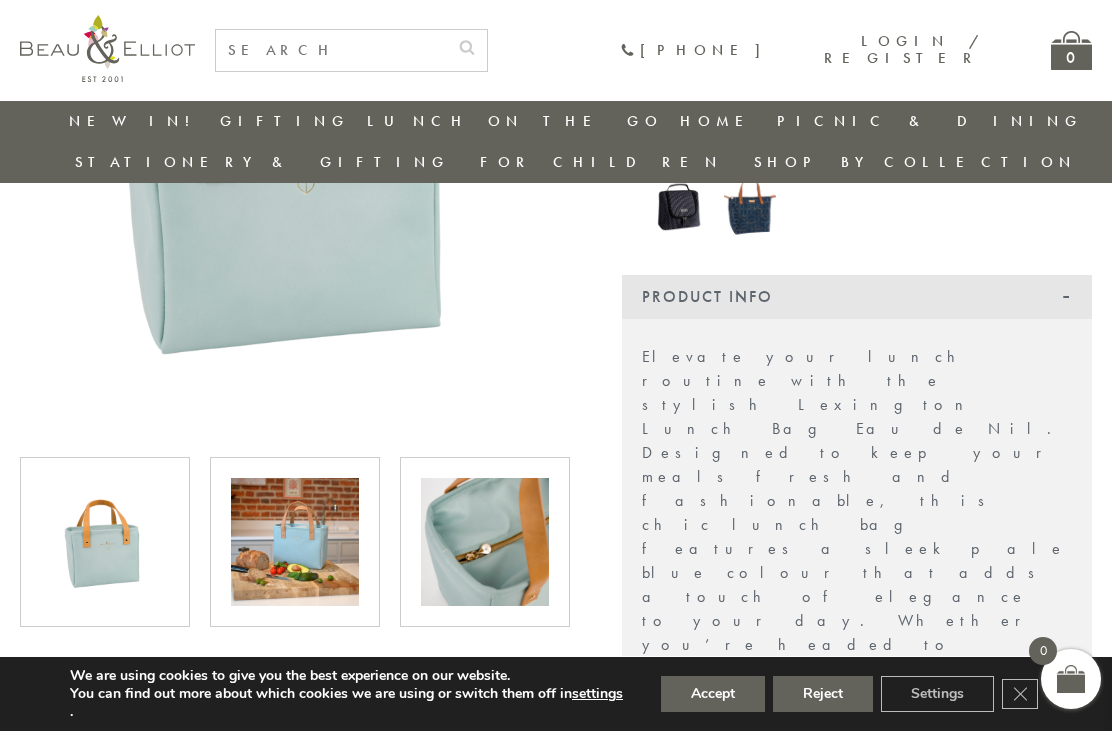 click at bounding box center (295, 542) 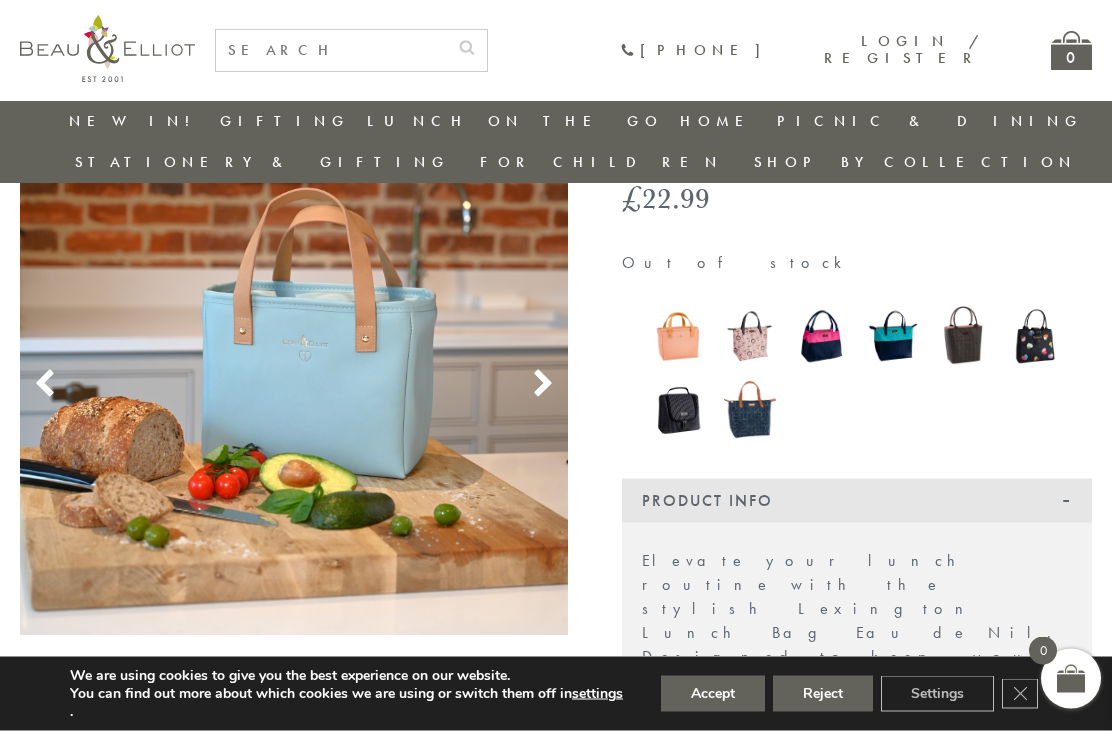 scroll, scrollTop: 163, scrollLeft: 0, axis: vertical 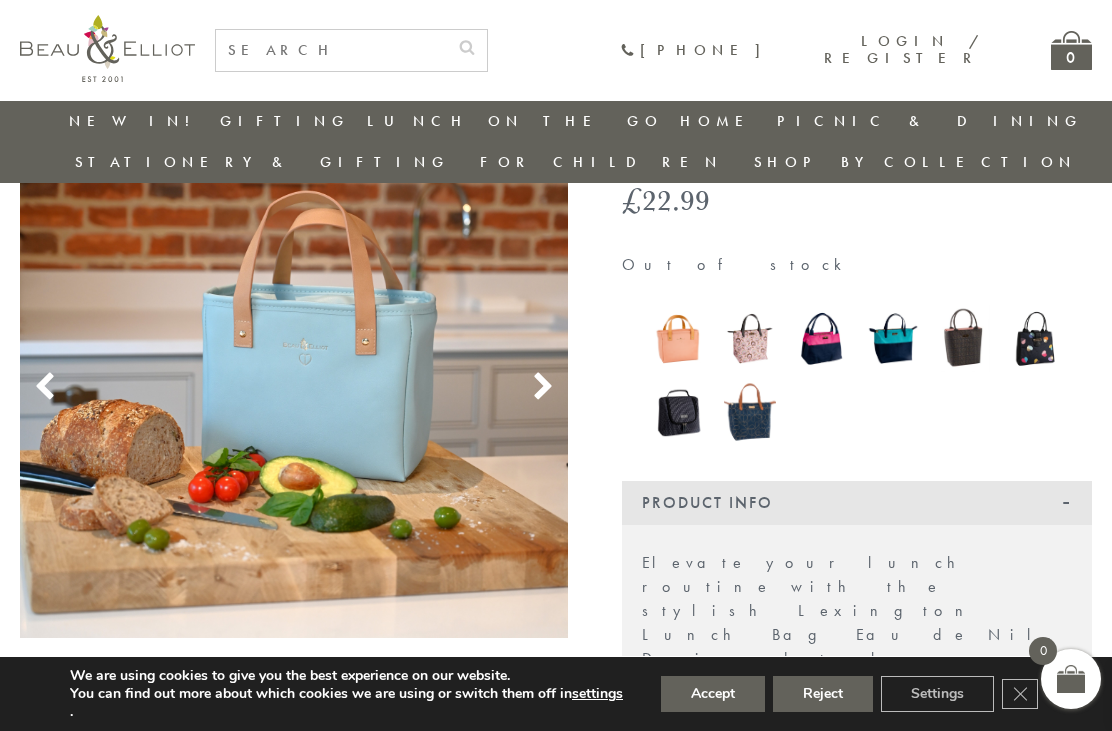 click 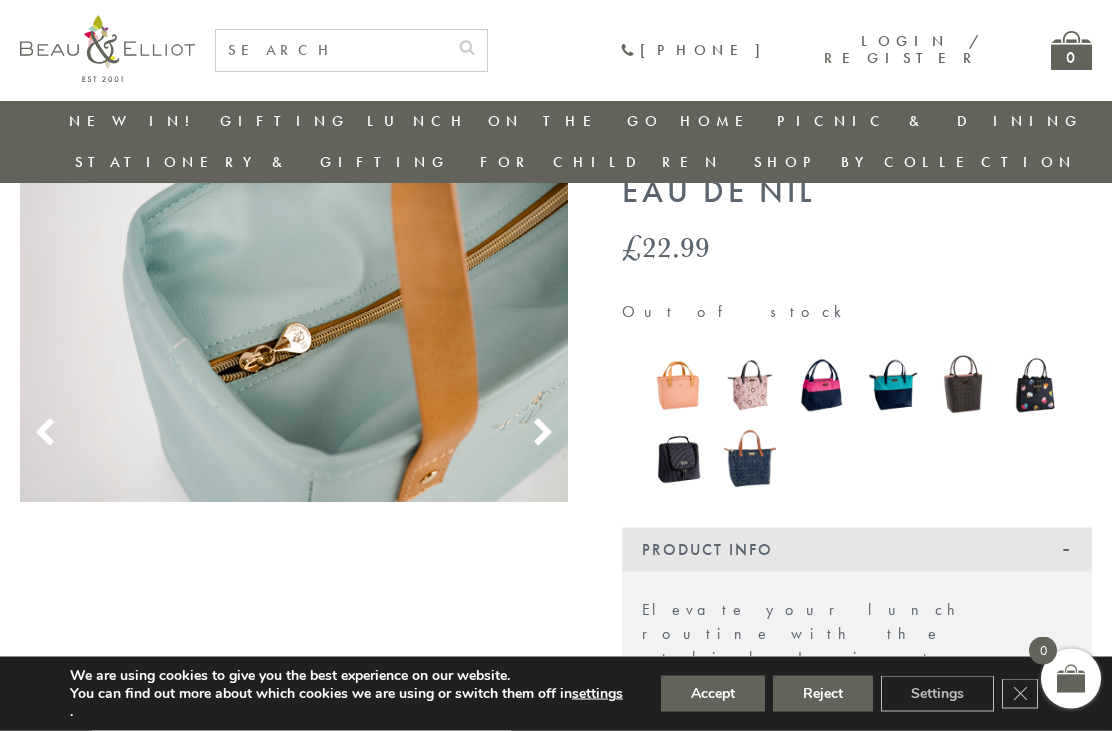 scroll, scrollTop: 49, scrollLeft: 0, axis: vertical 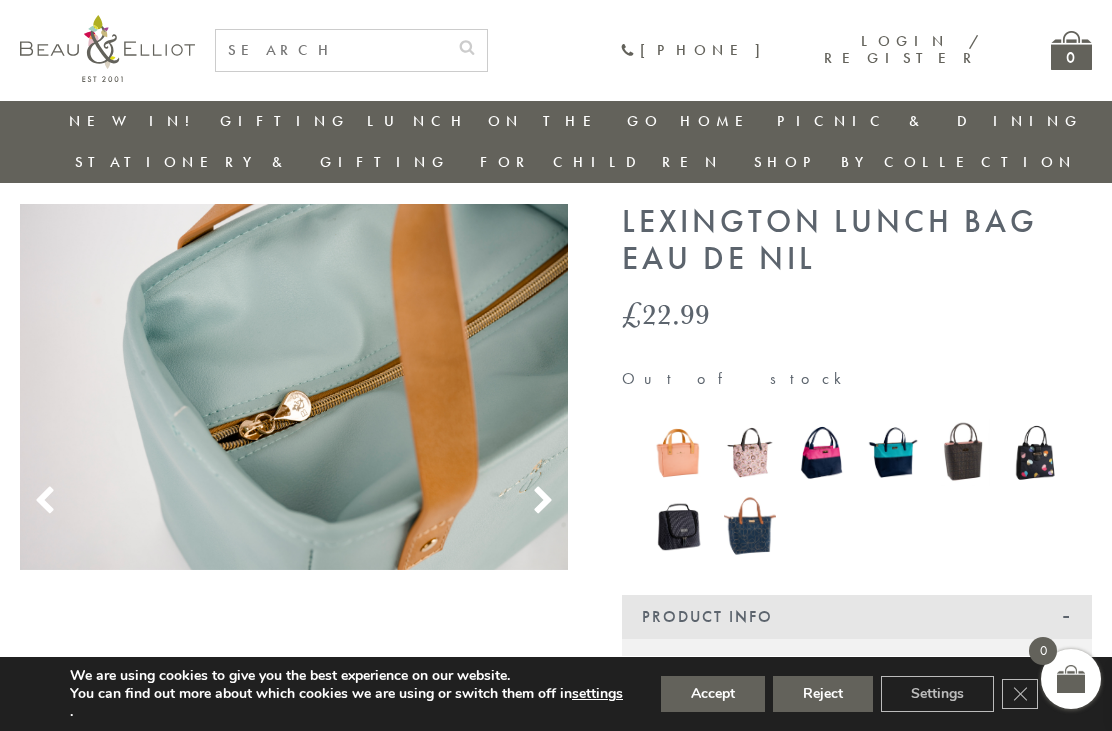 click 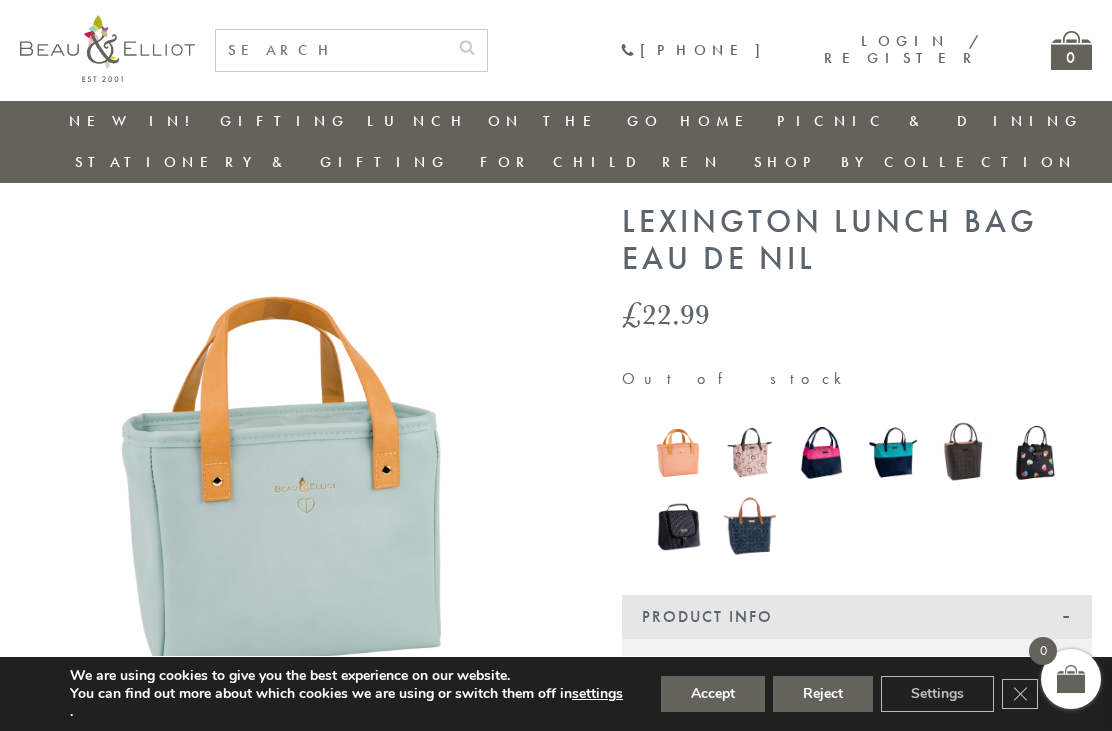 click at bounding box center (678, 452) 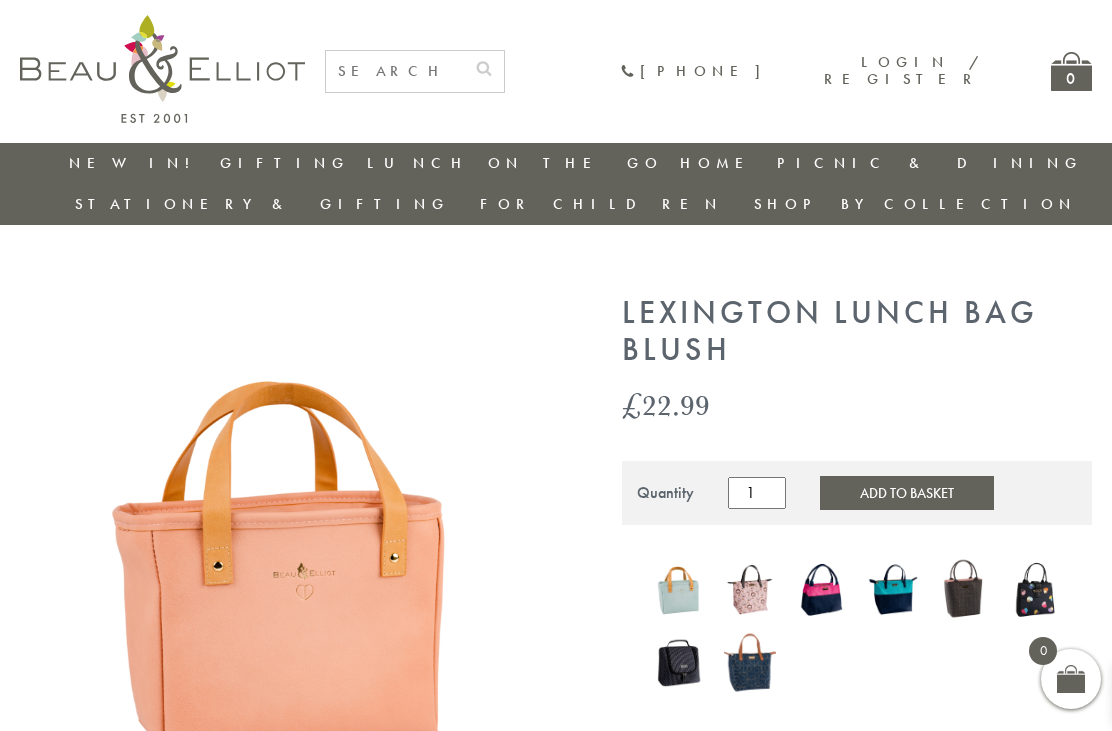 scroll, scrollTop: 0, scrollLeft: 0, axis: both 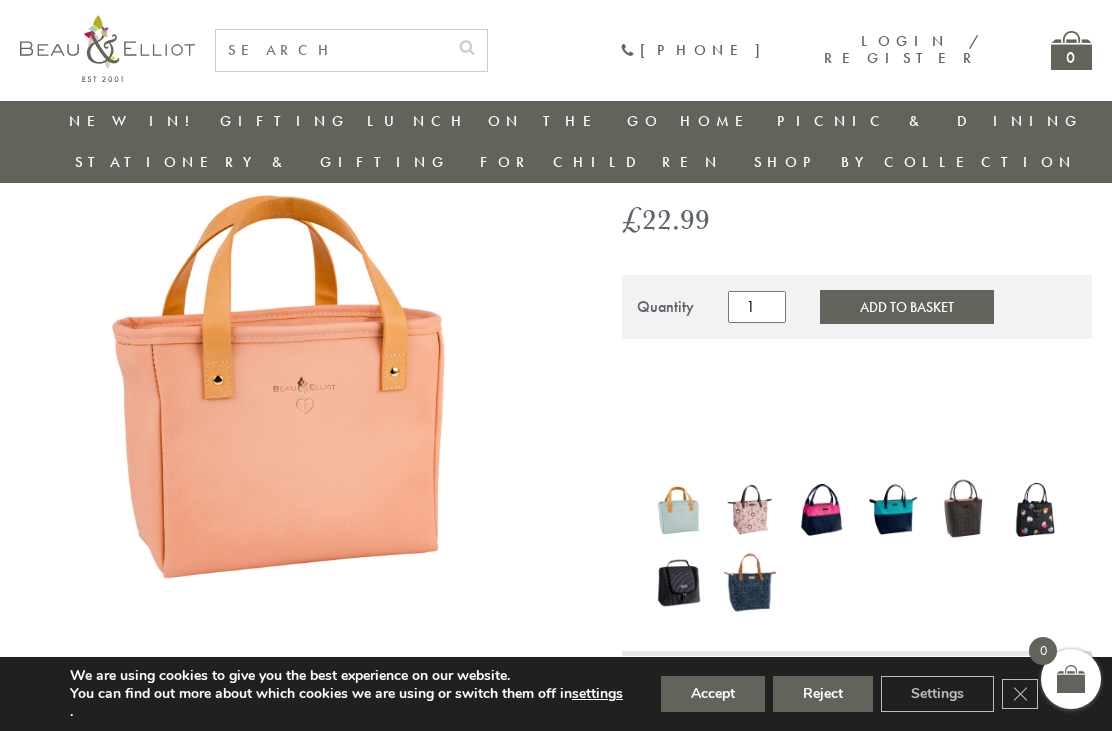 click at bounding box center [965, 509] 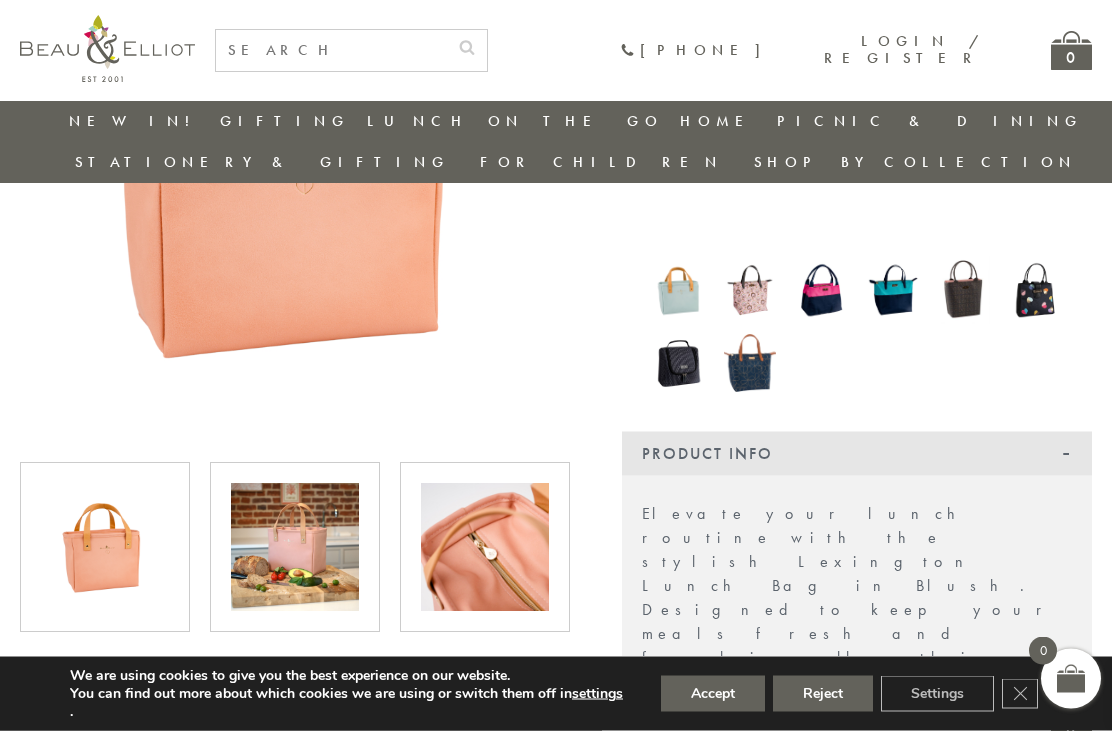 scroll, scrollTop: 364, scrollLeft: 0, axis: vertical 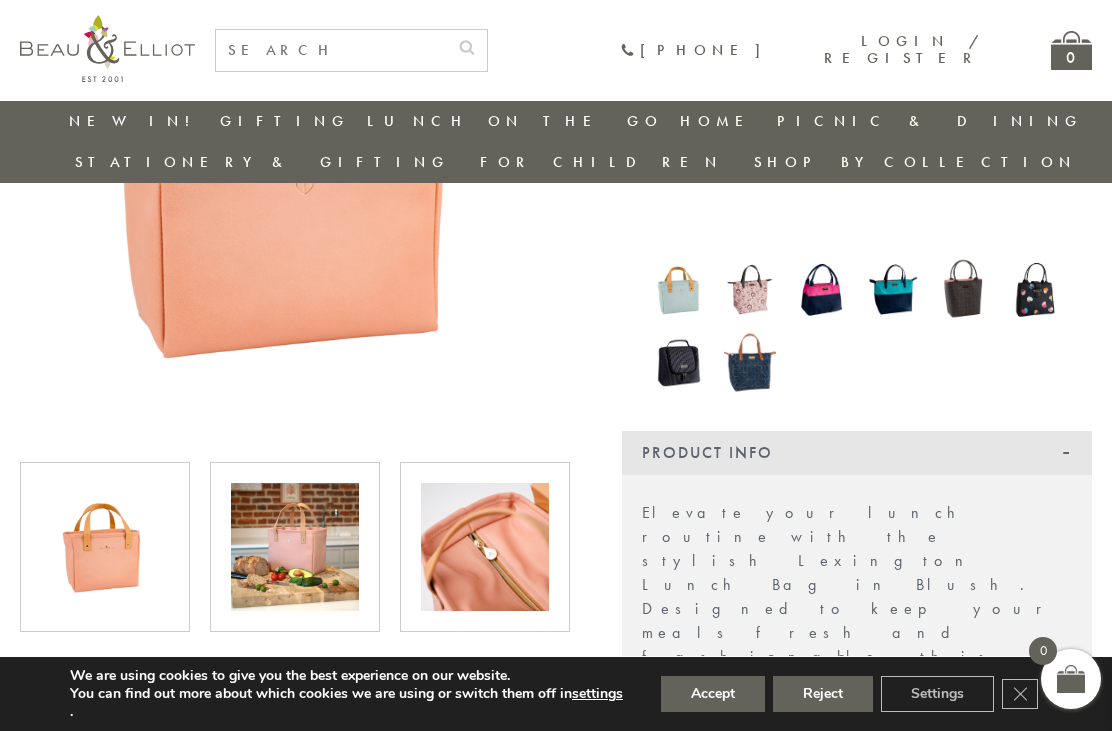 click at bounding box center (295, 547) 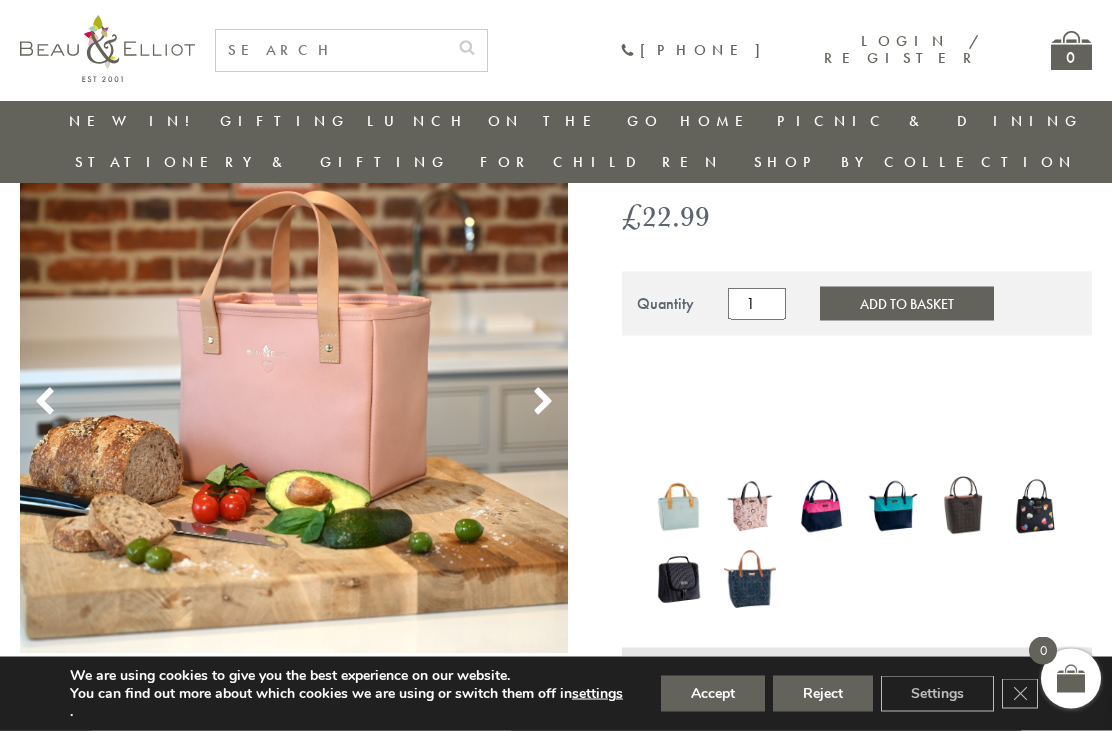 click 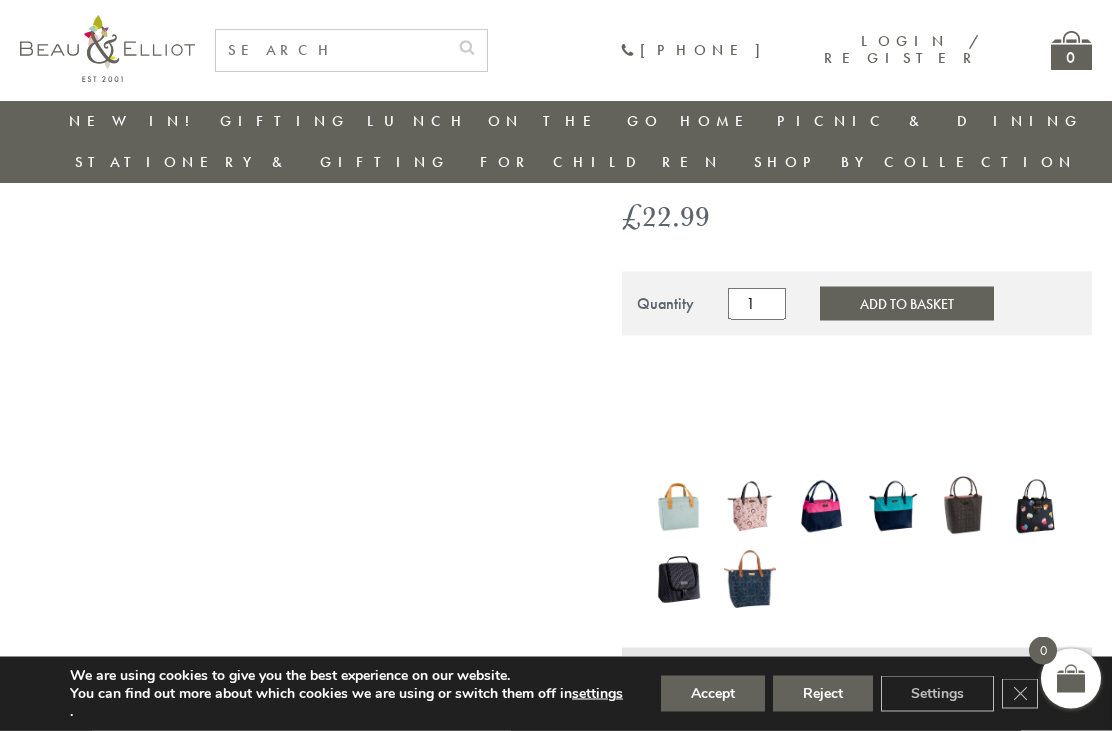scroll, scrollTop: 148, scrollLeft: 0, axis: vertical 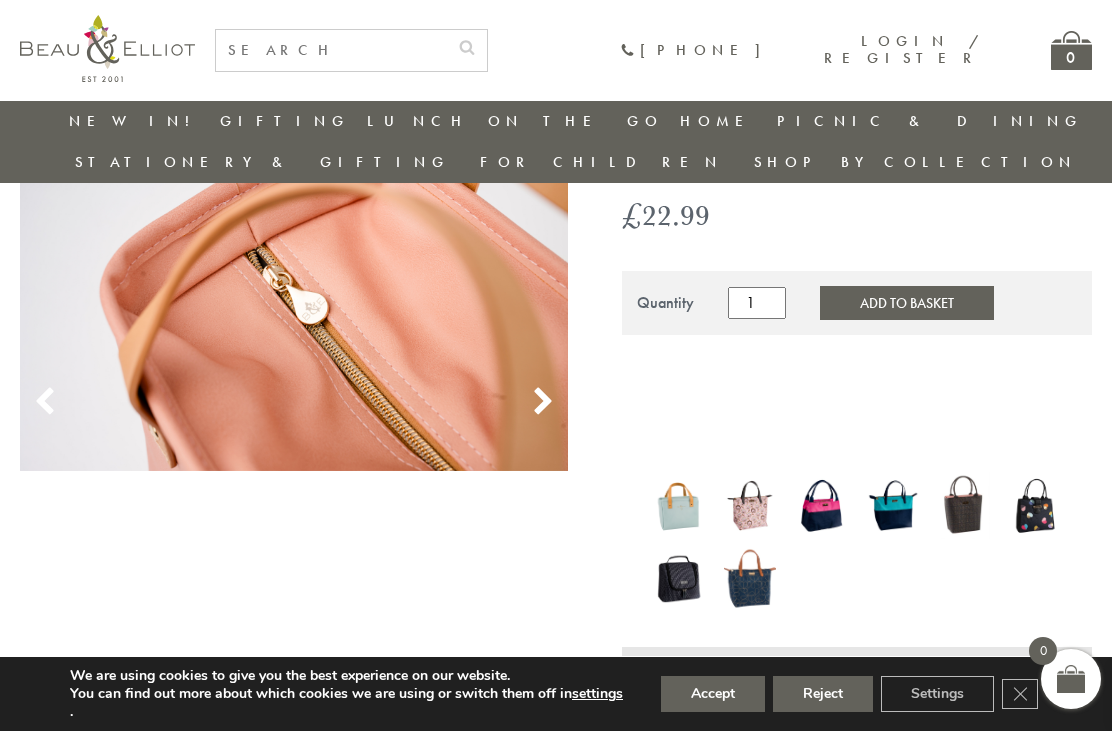 click 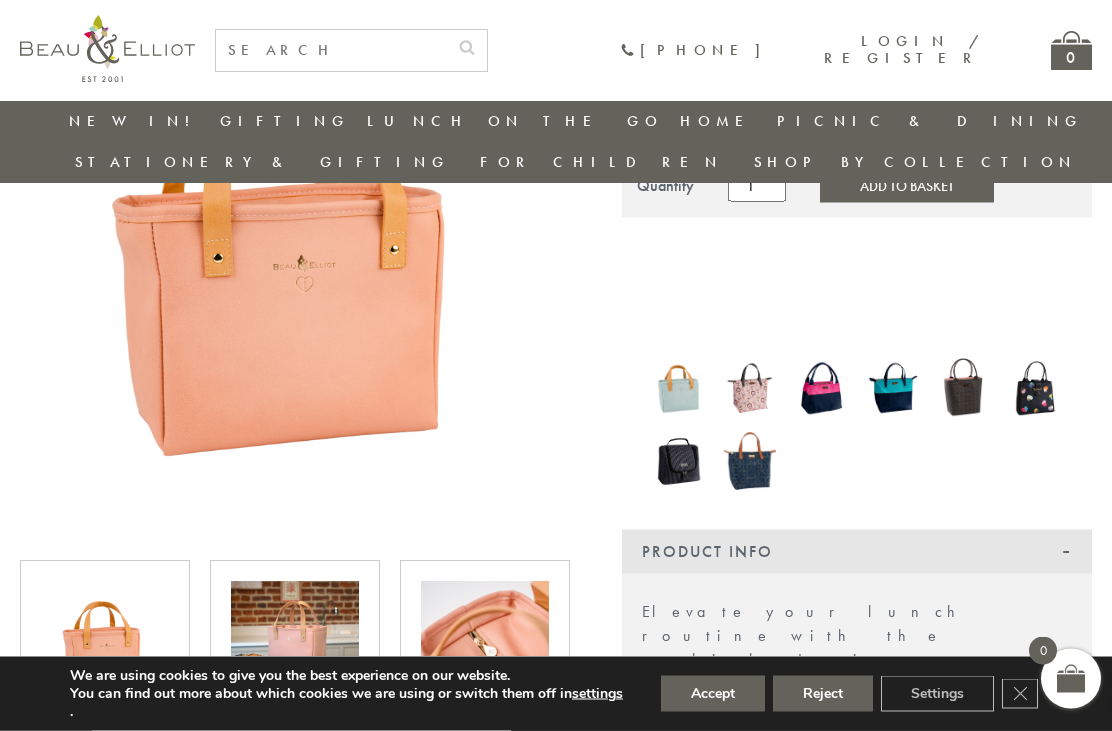 scroll, scrollTop: 266, scrollLeft: 0, axis: vertical 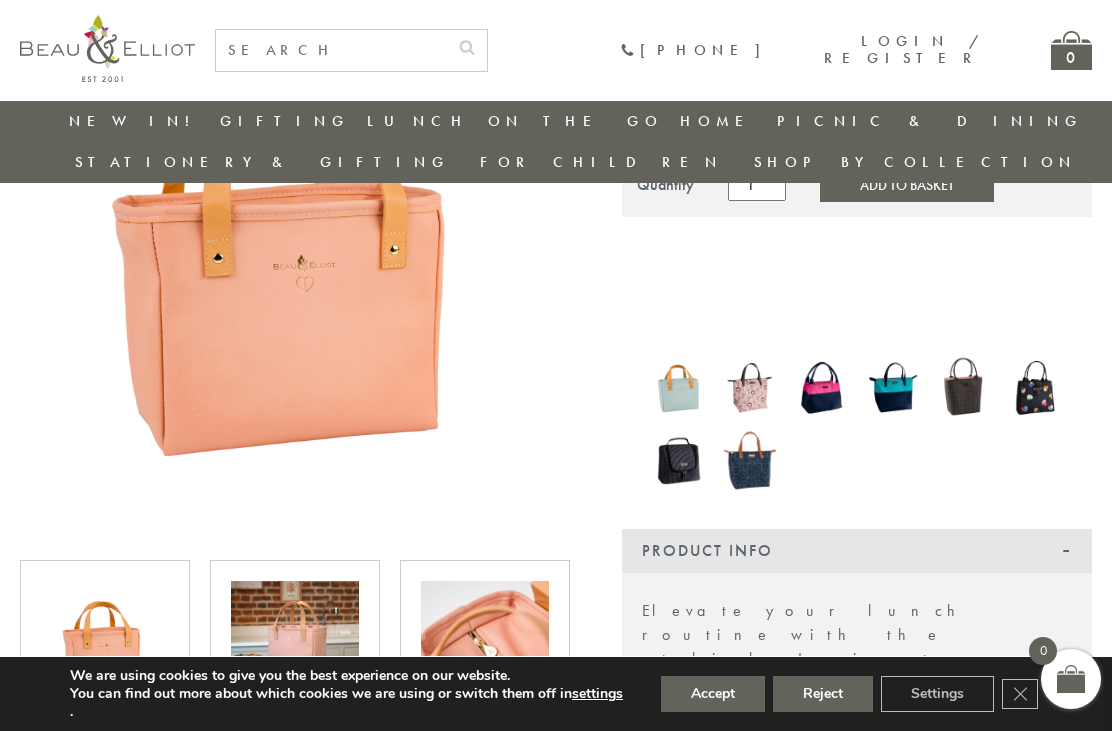 click at bounding box center [295, 645] 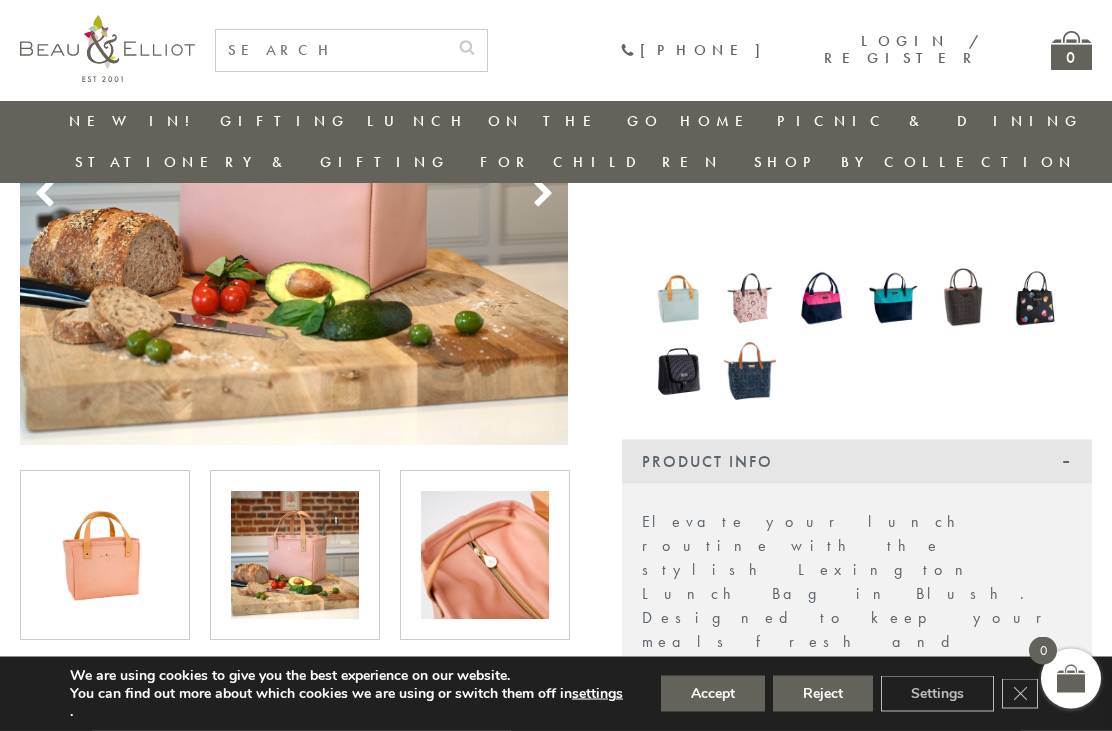 scroll, scrollTop: 339, scrollLeft: 0, axis: vertical 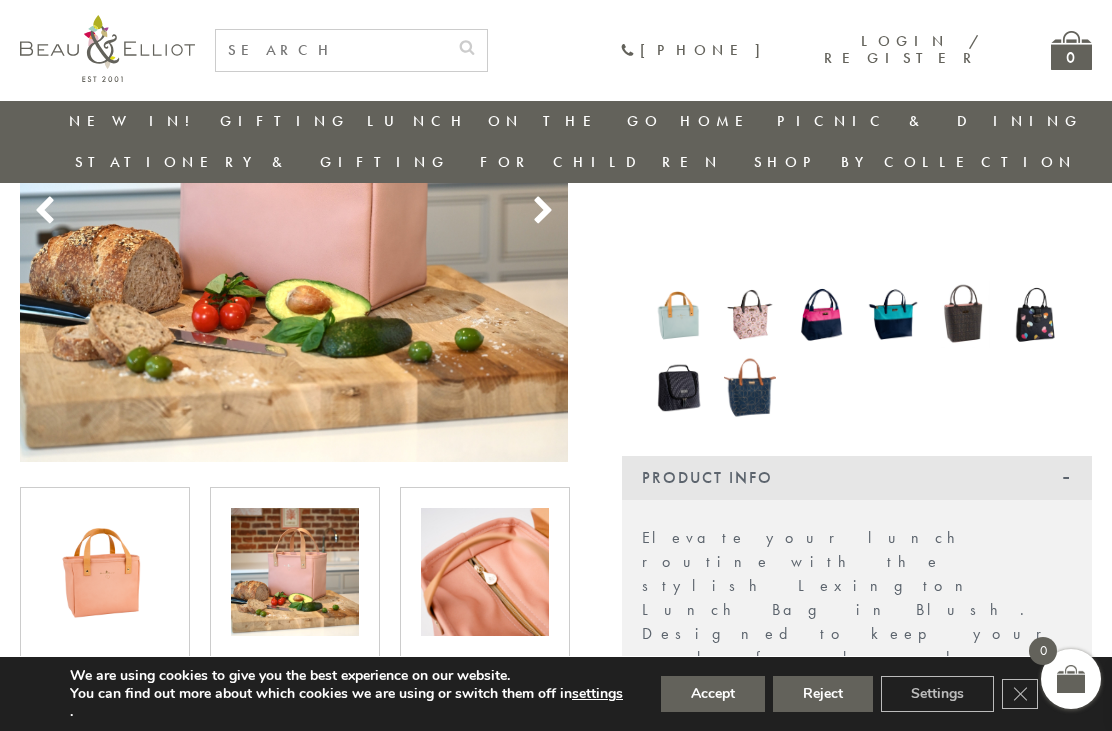 click at bounding box center [965, 314] 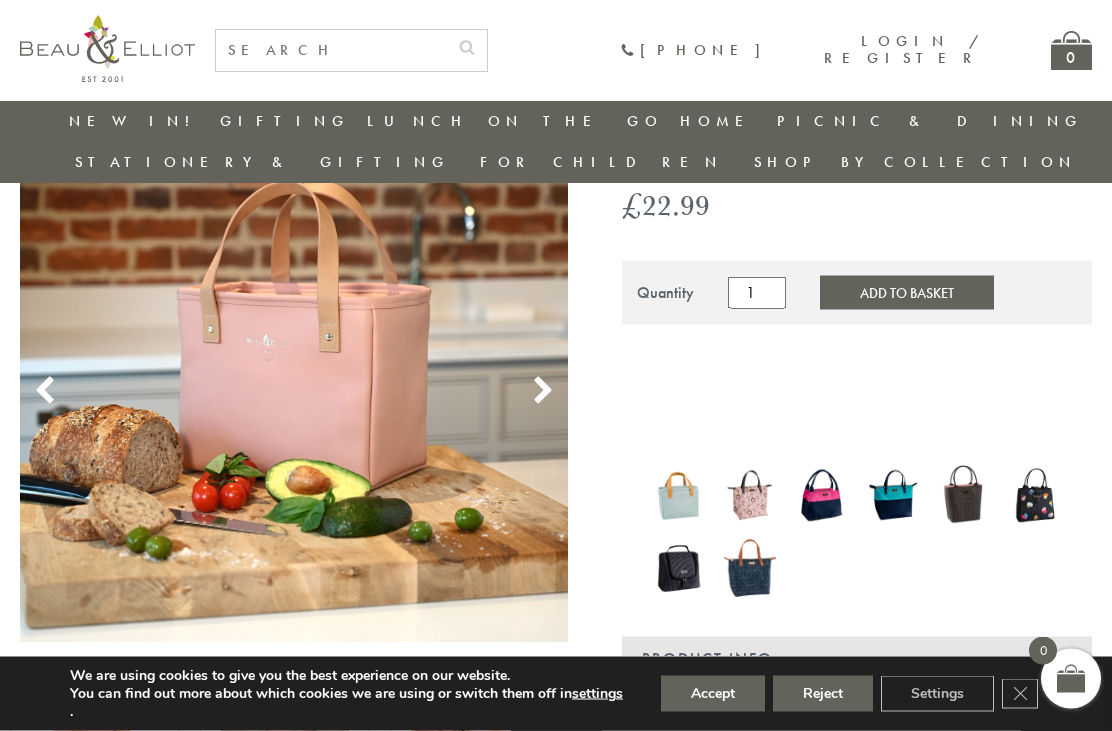 scroll, scrollTop: 159, scrollLeft: 0, axis: vertical 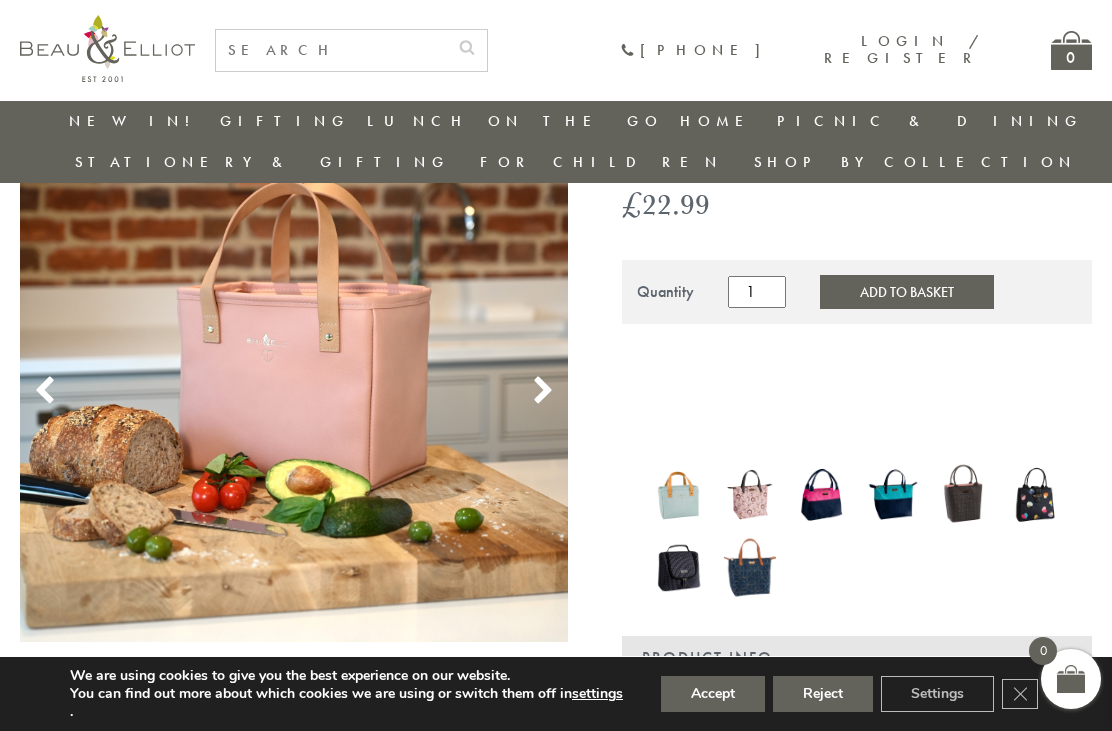 click at bounding box center [965, 494] 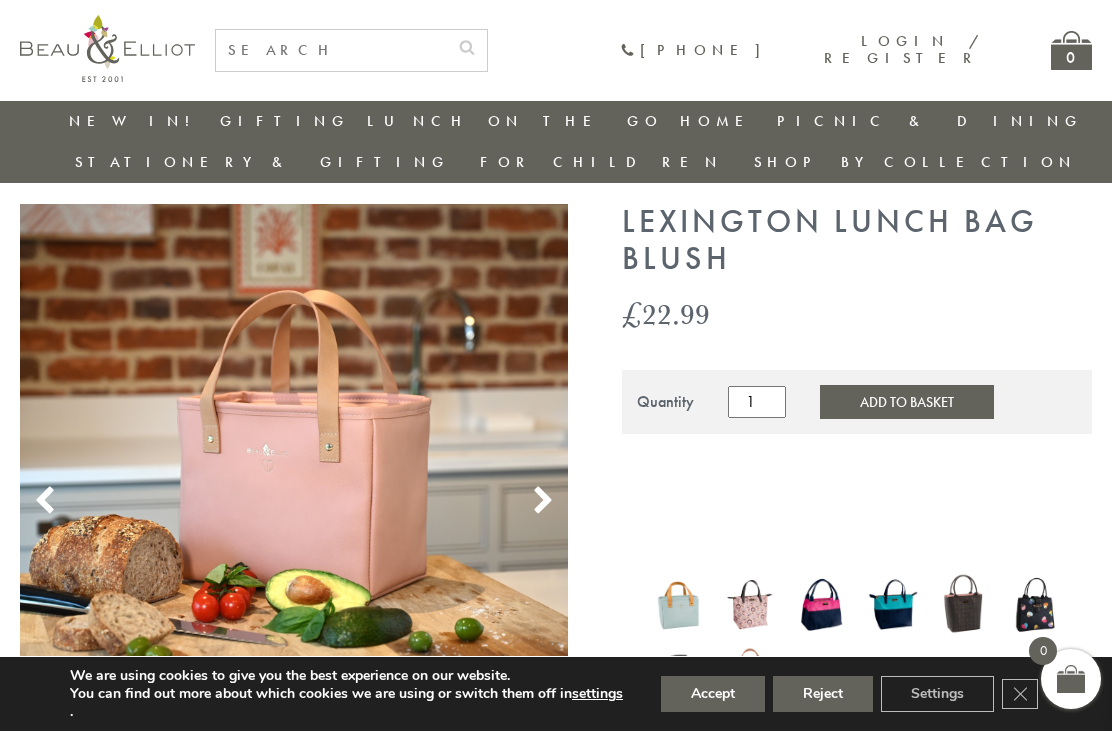 scroll, scrollTop: 48, scrollLeft: 0, axis: vertical 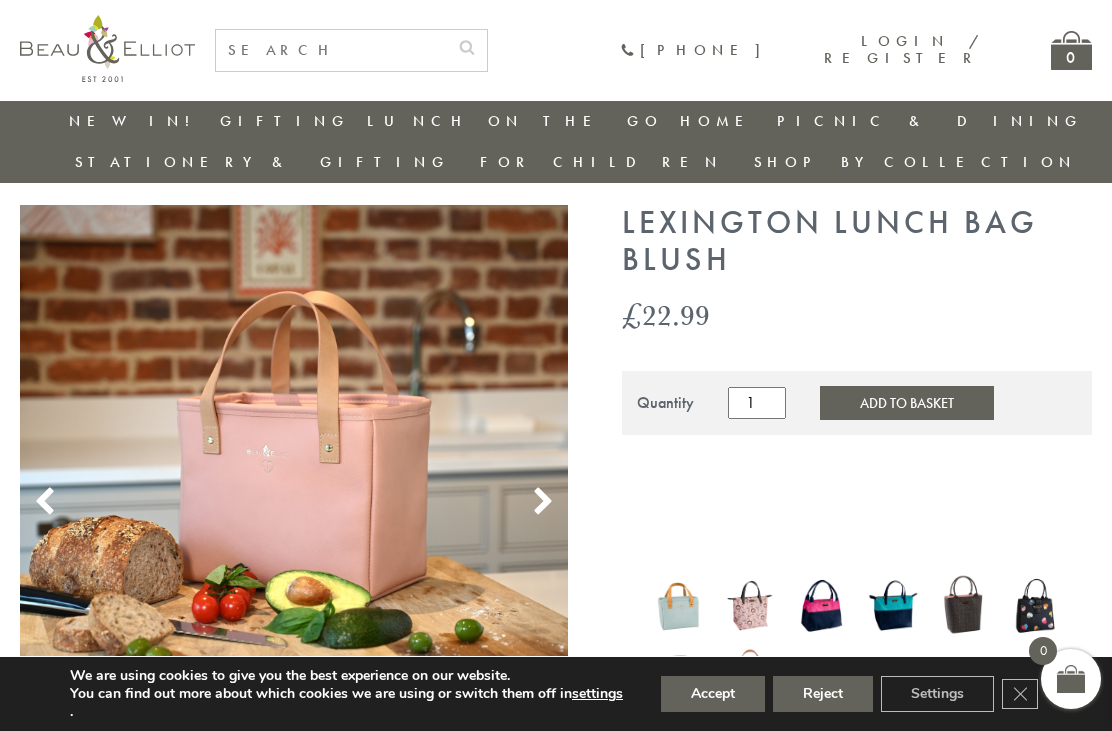 click on "Add to Basket" at bounding box center (907, 403) 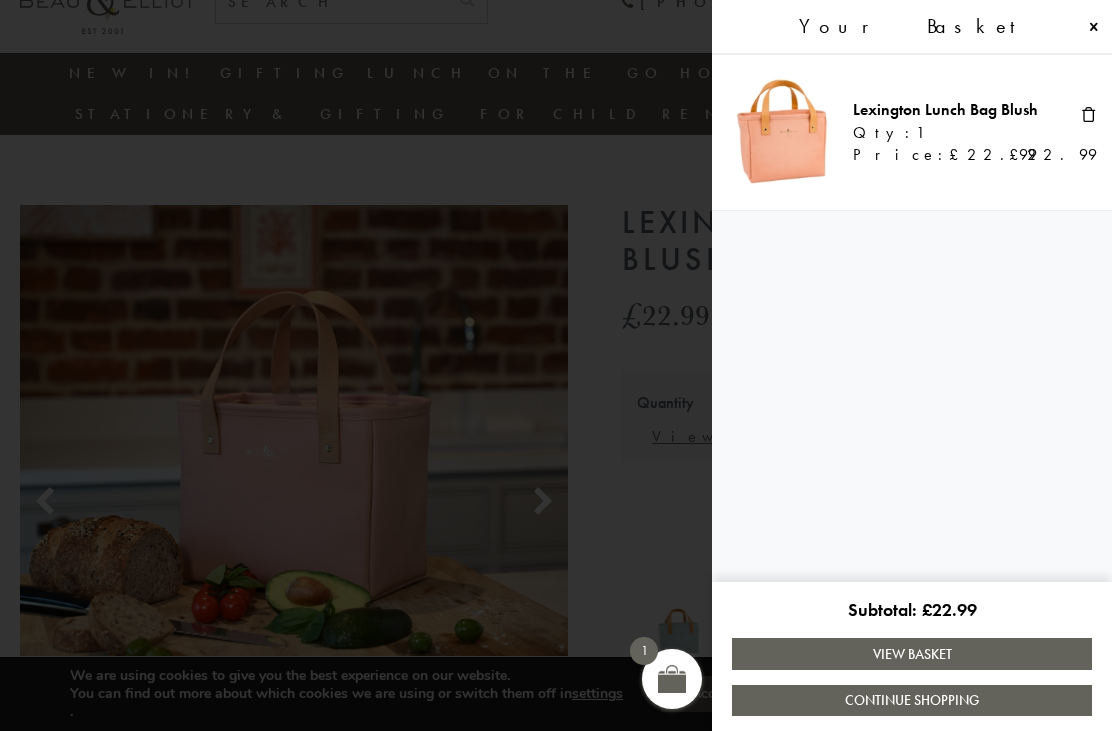 click on "View Basket" at bounding box center (912, 653) 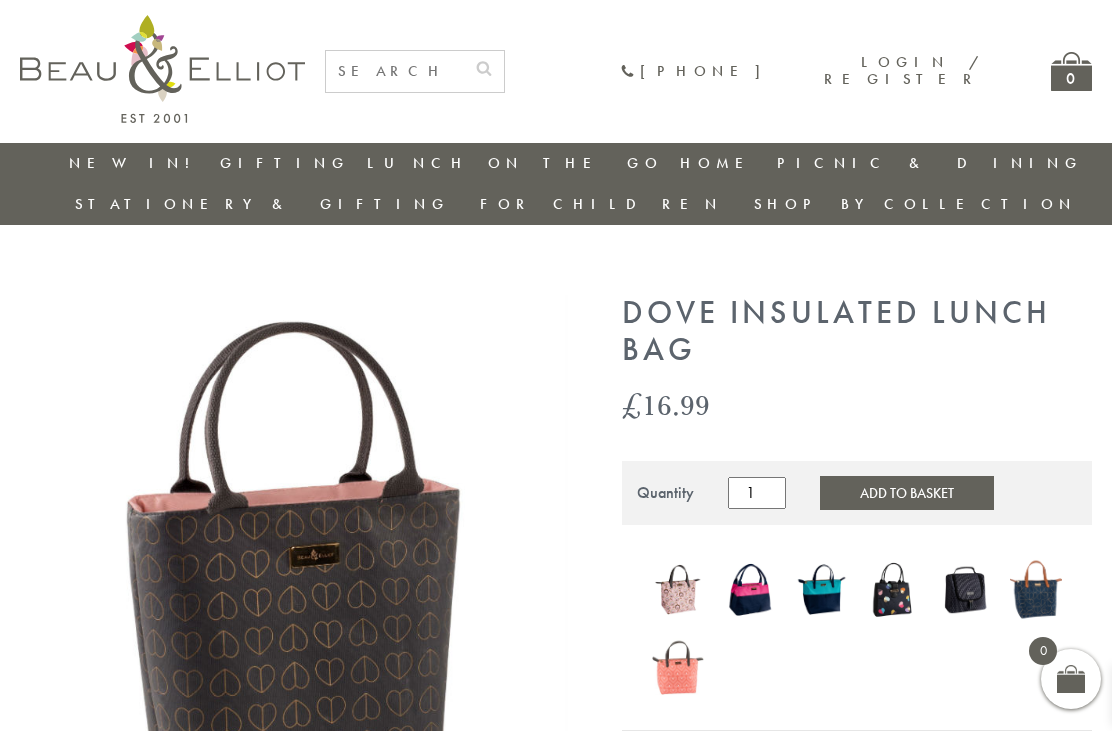 scroll, scrollTop: 0, scrollLeft: 0, axis: both 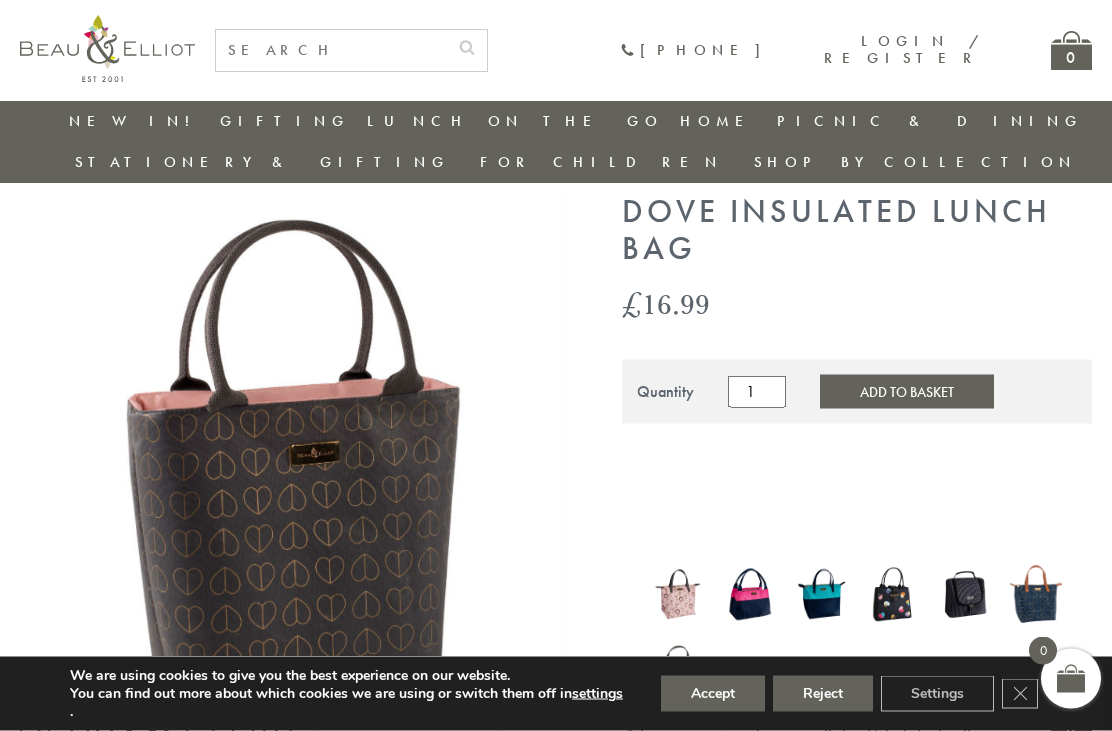 click on "Reject" at bounding box center (823, 694) 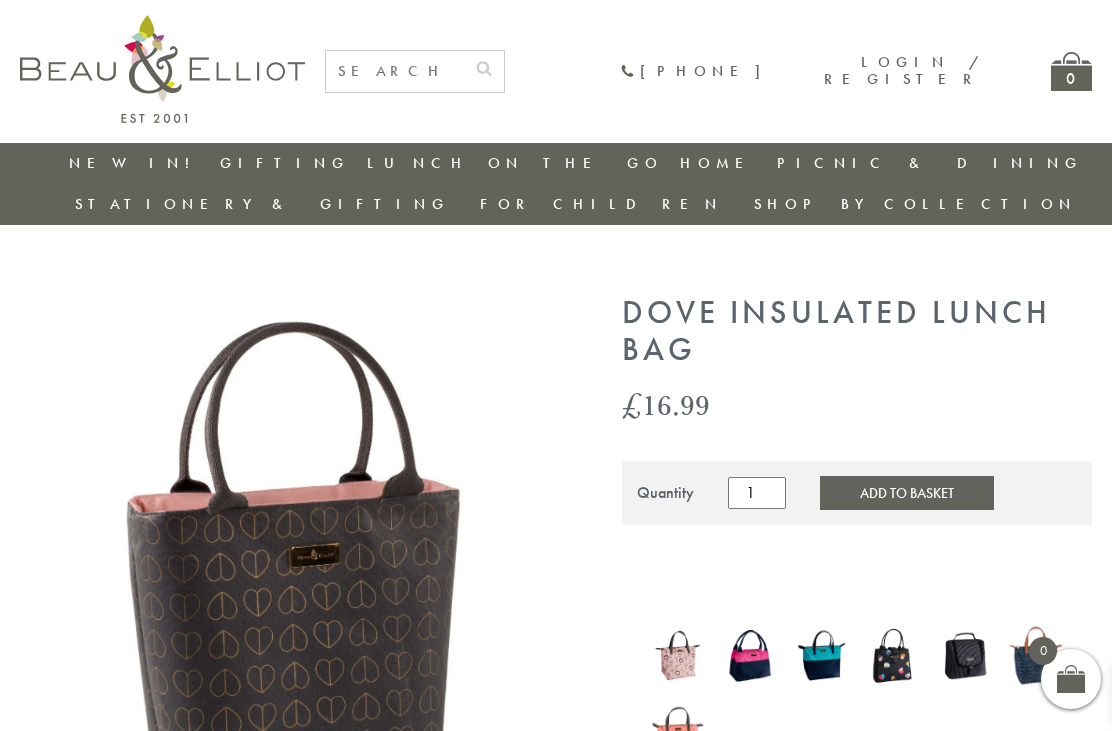 scroll, scrollTop: 0, scrollLeft: 0, axis: both 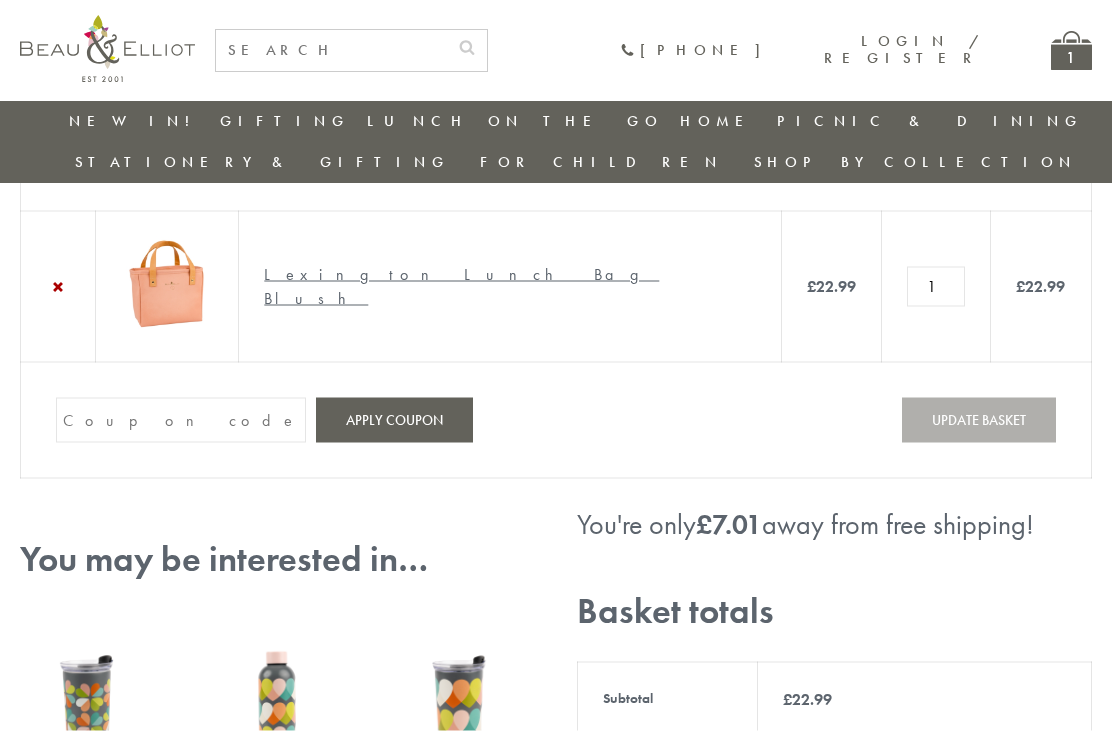 click on "Lexington Lunch Bag Blush" at bounding box center [461, 286] 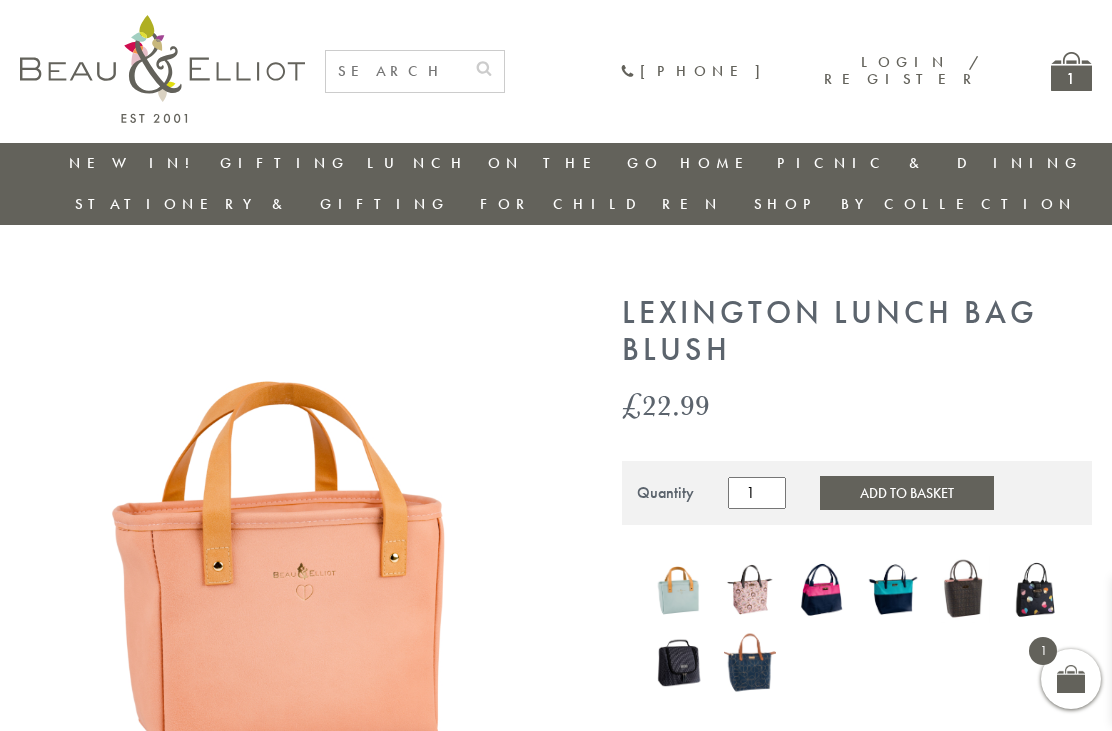 scroll, scrollTop: 0, scrollLeft: 0, axis: both 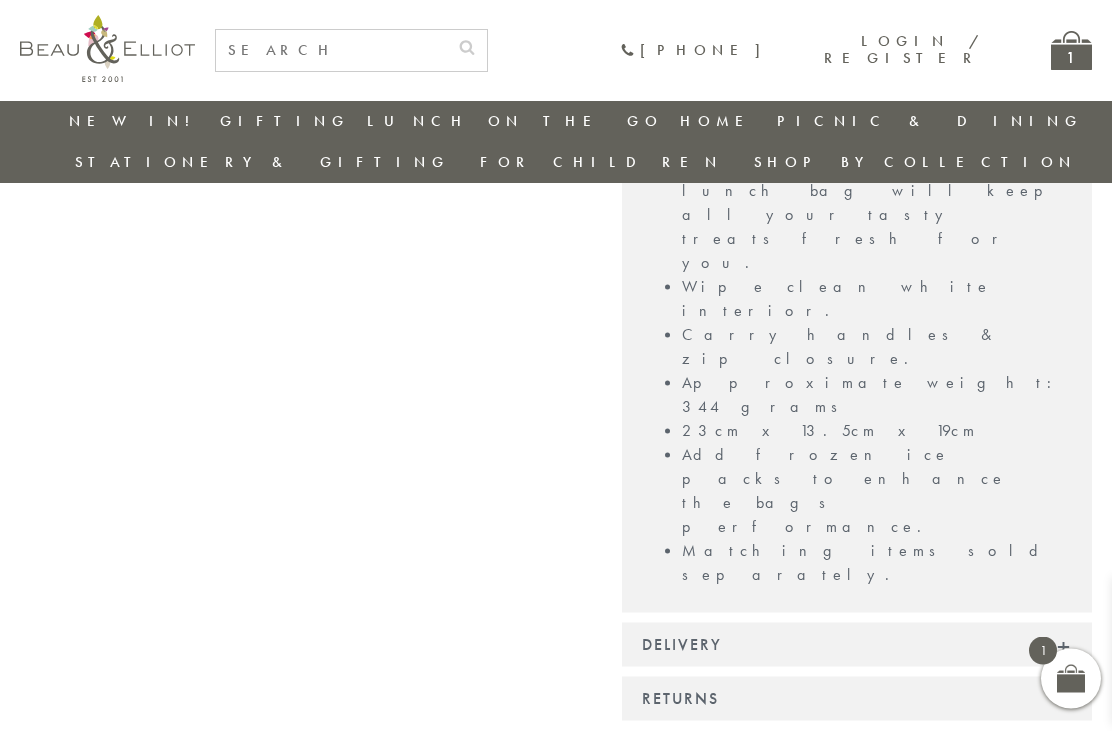 click on "1" at bounding box center (1071, 50) 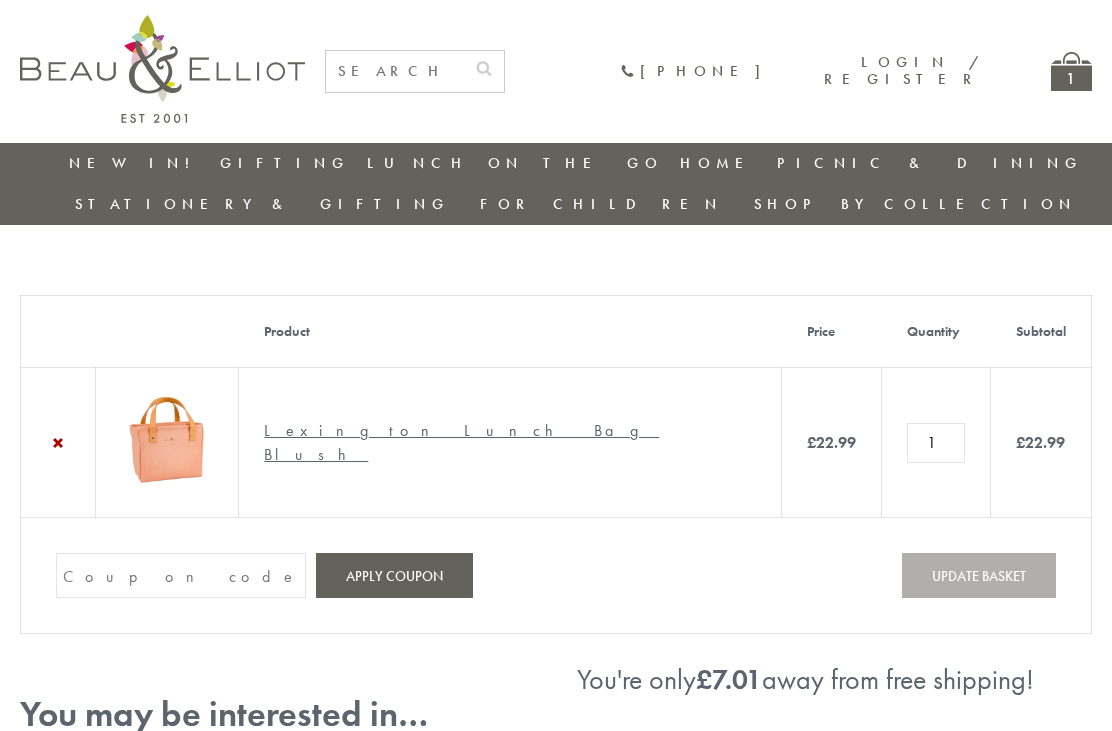 scroll, scrollTop: 0, scrollLeft: 0, axis: both 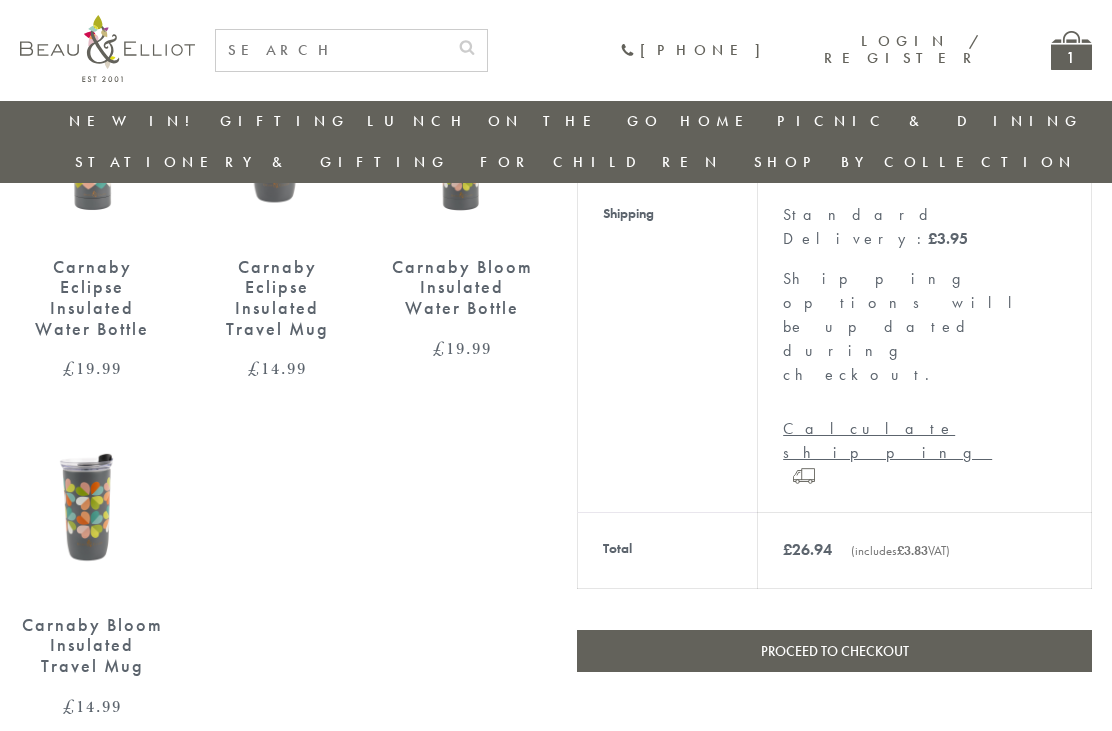 click on "Proceed to checkout" at bounding box center (834, 651) 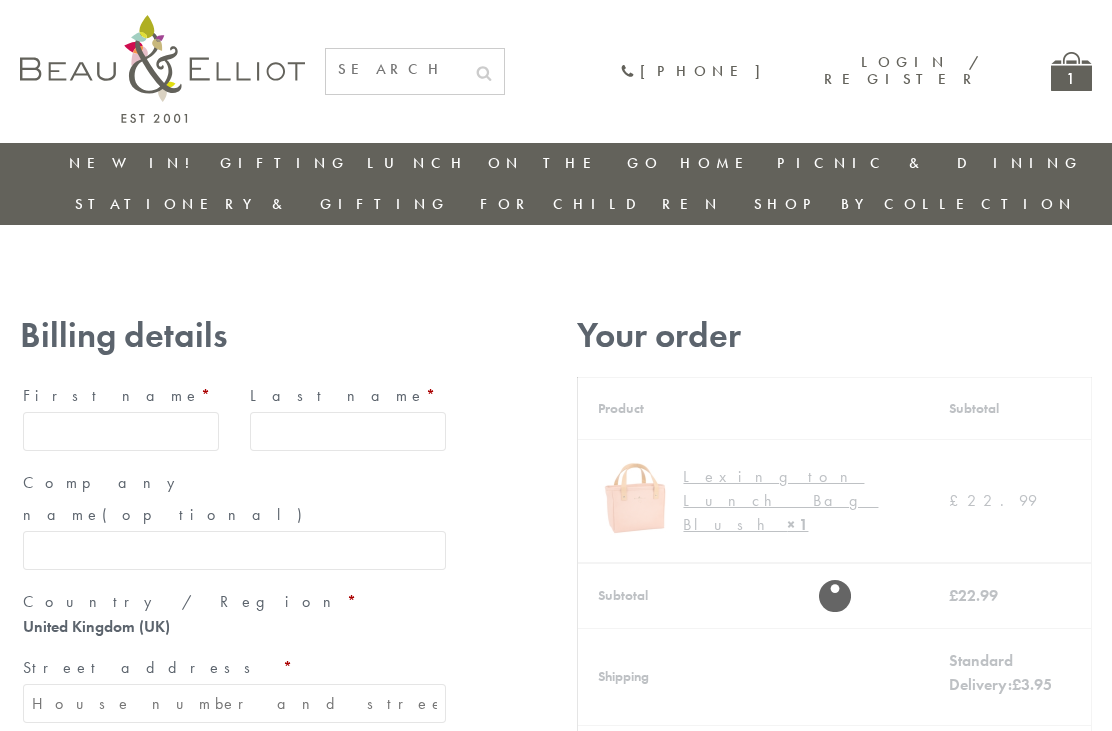scroll, scrollTop: 0, scrollLeft: 0, axis: both 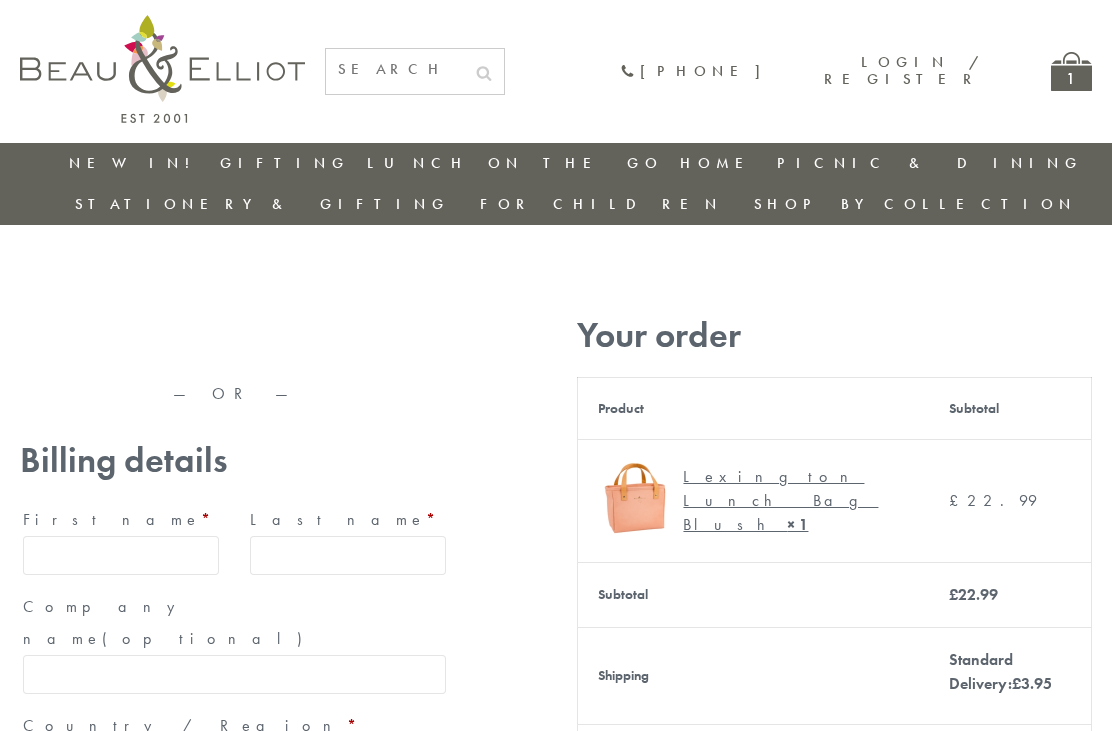 click on "[FIRST] name *" at bounding box center (121, 520) 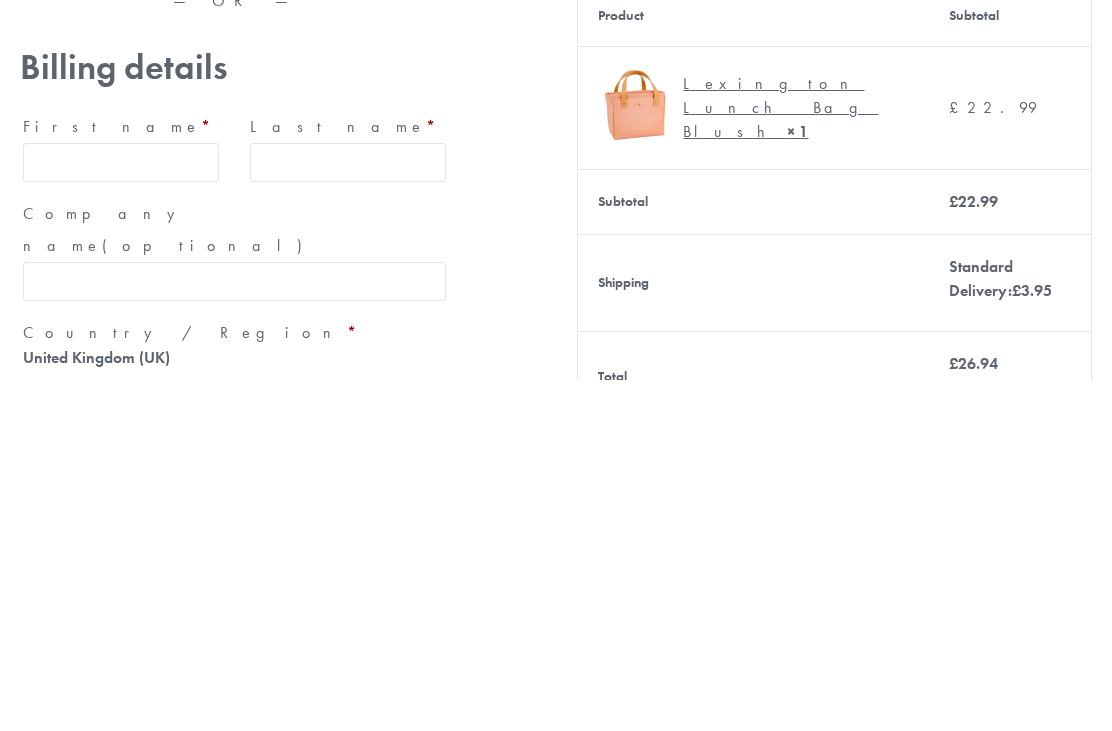 type on "[FIRST]" 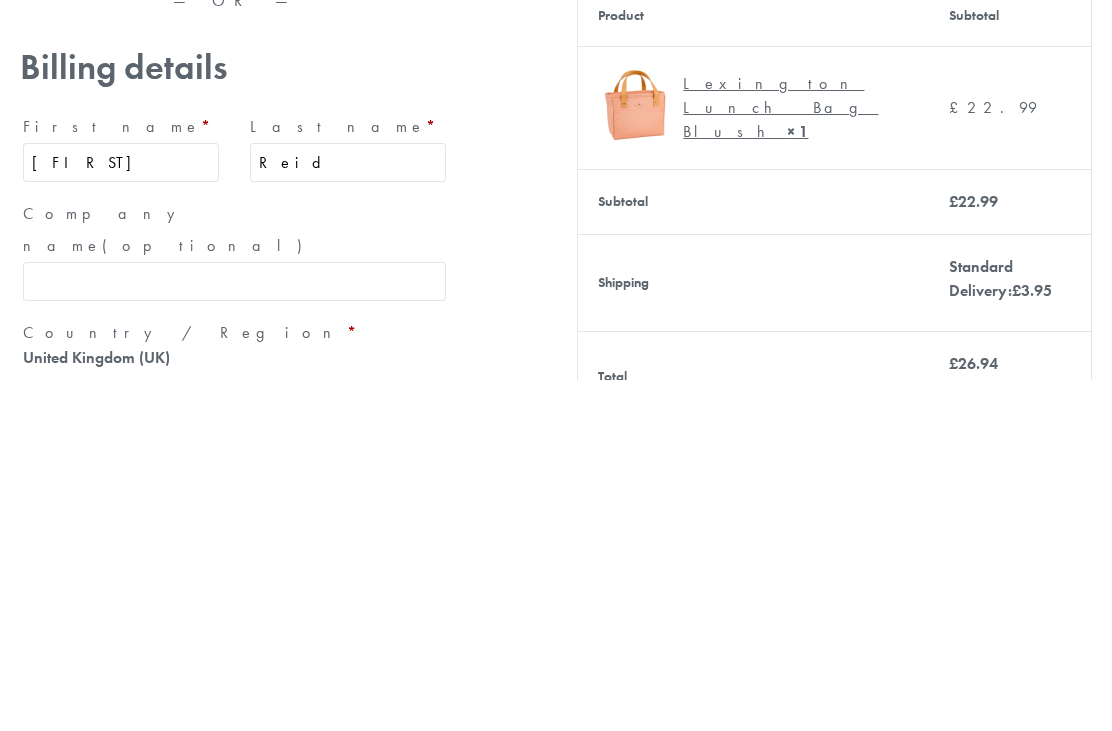 type on "Reid" 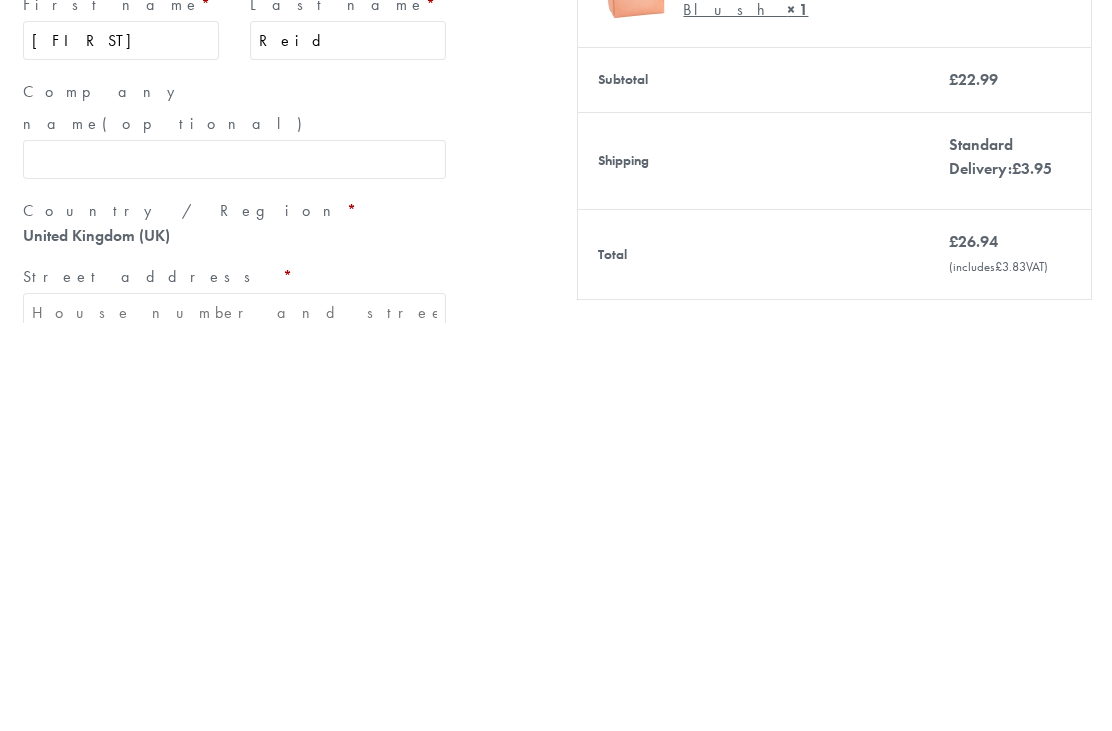 scroll, scrollTop: 68, scrollLeft: 0, axis: vertical 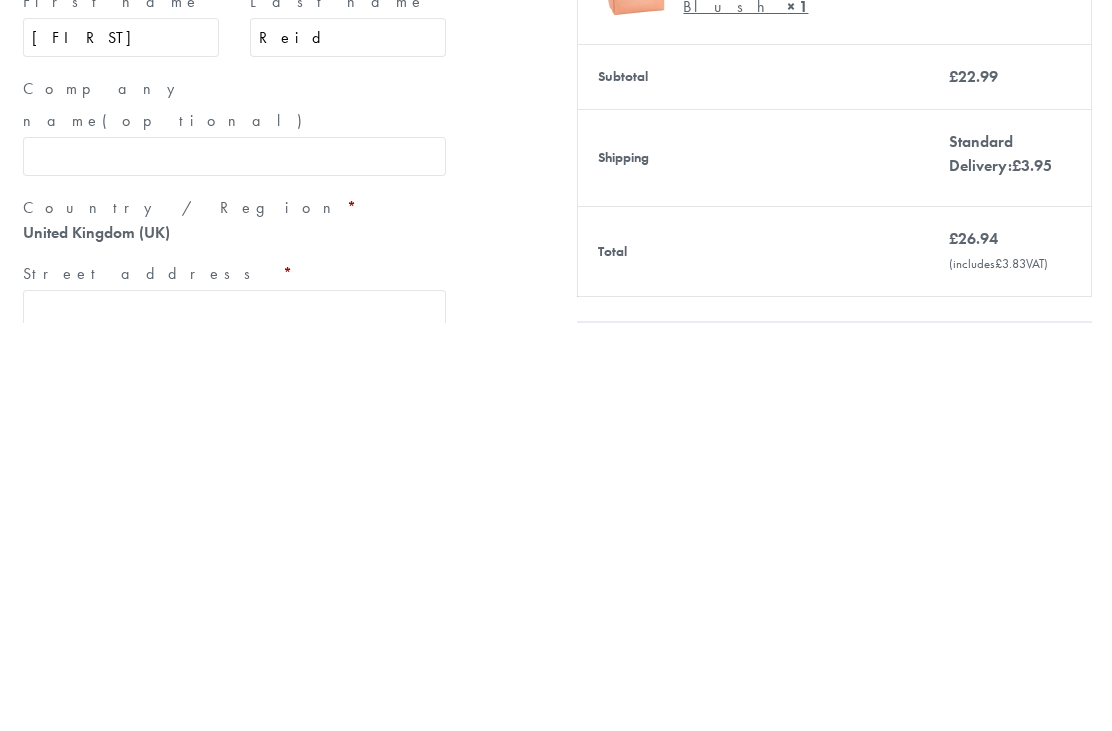 click on "Street address *" at bounding box center [234, 717] 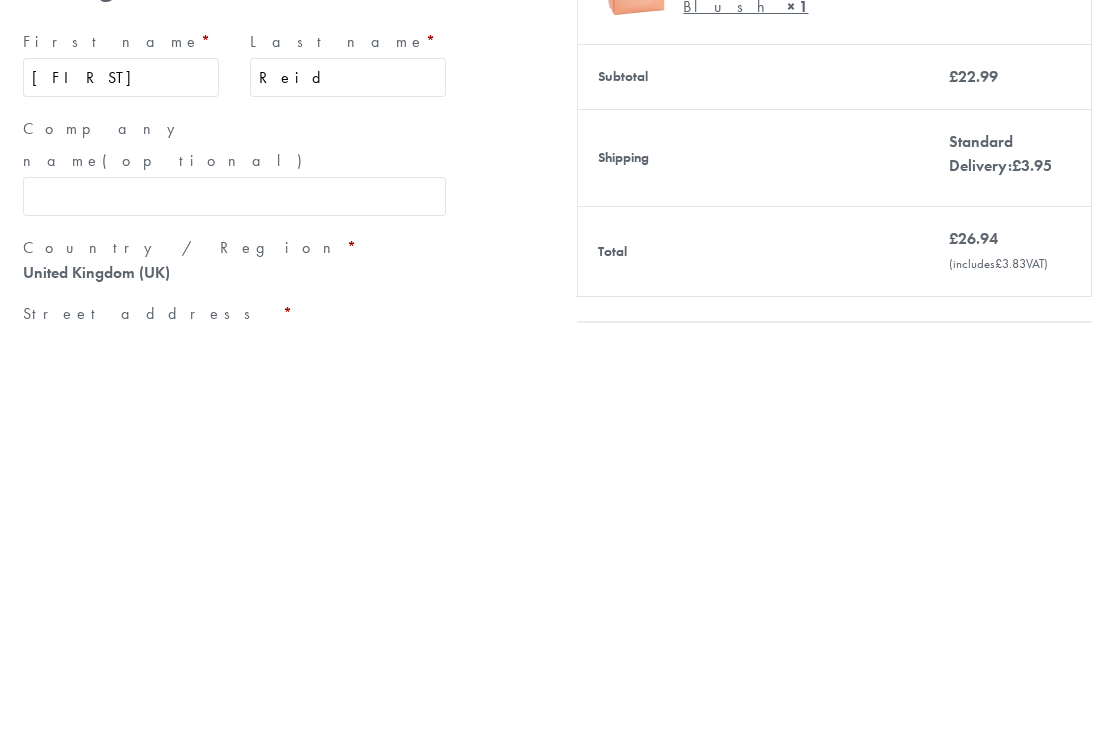type on "[NUMBER] butts hill road" 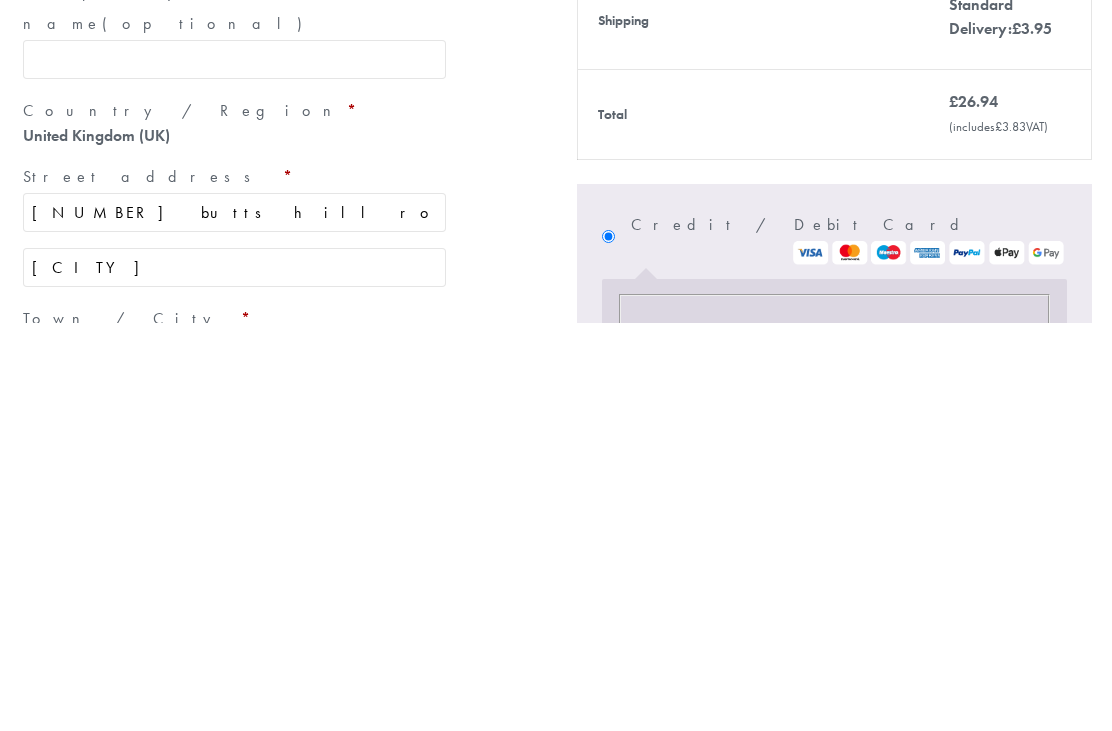 type on "[CITY]" 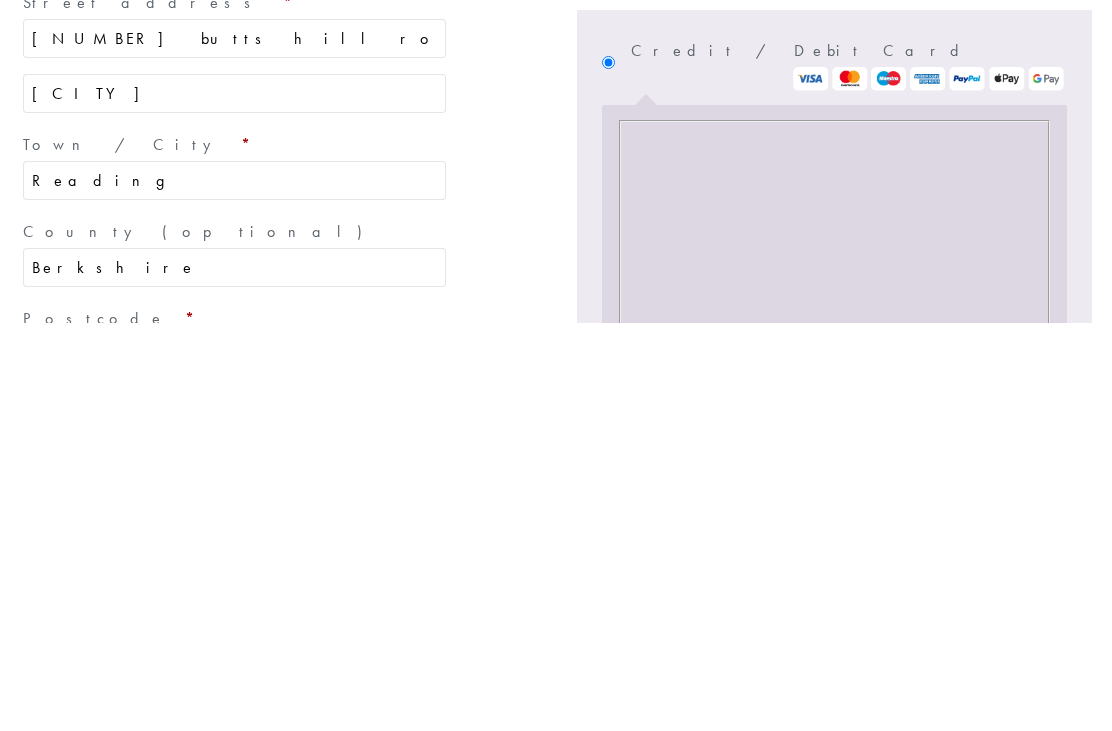 type on "Berkshire" 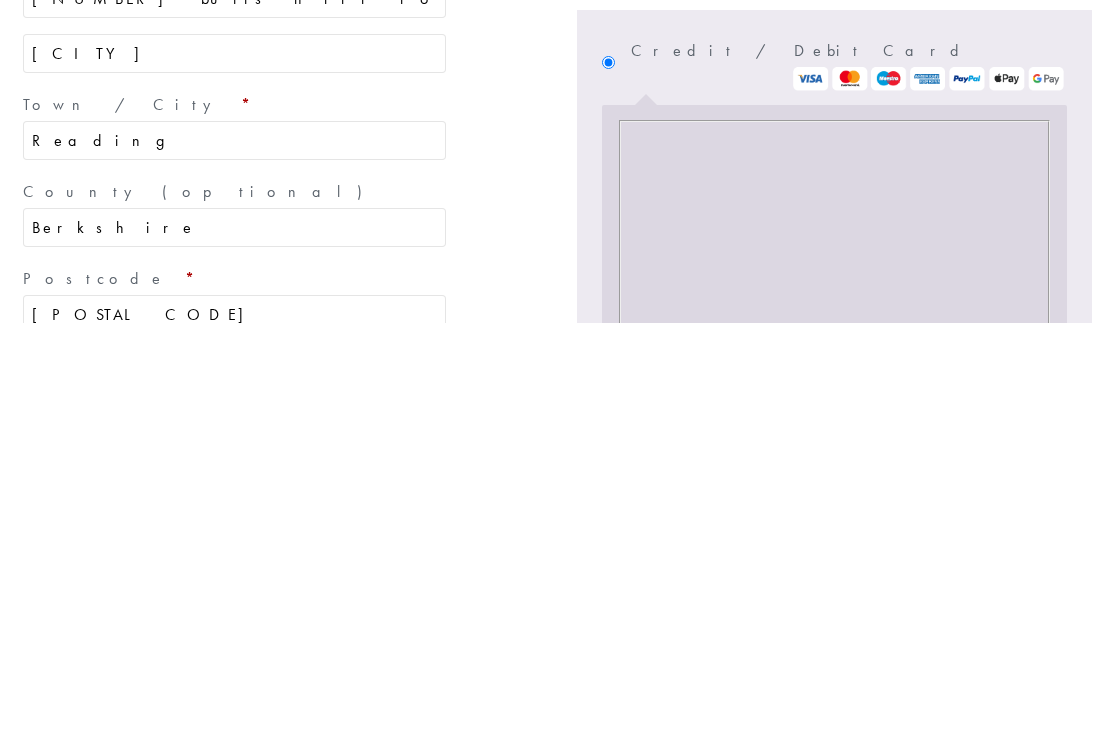 type on "[POSTAL CODE]" 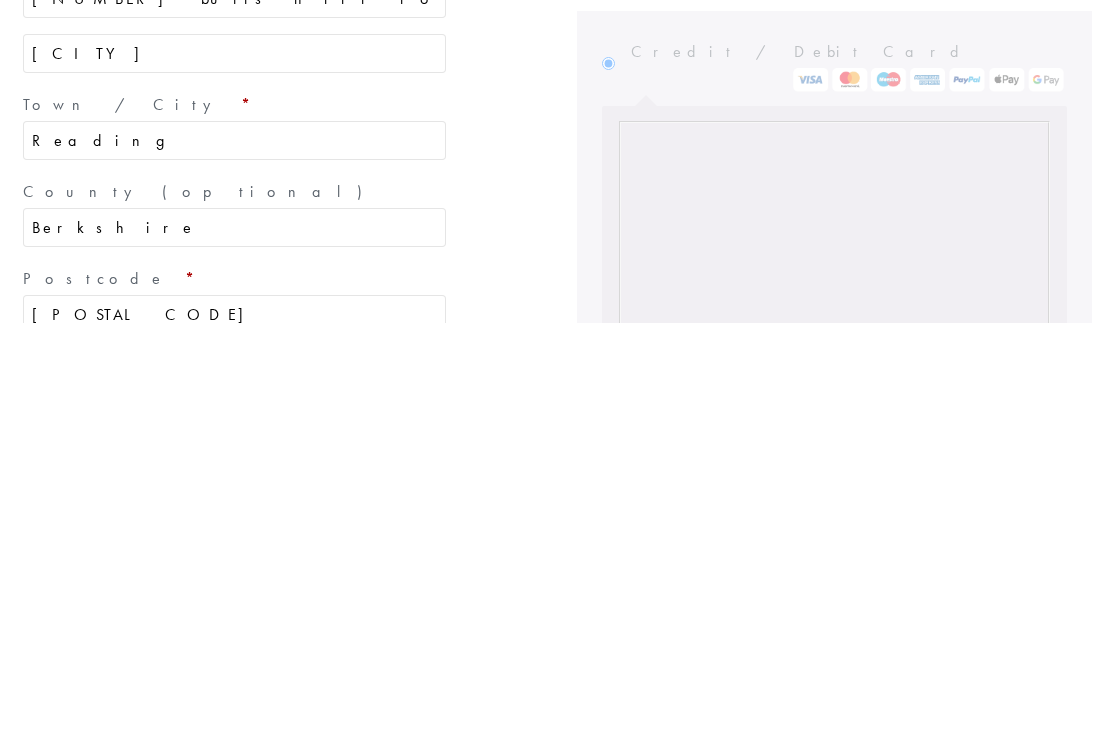 scroll, scrollTop: 513, scrollLeft: 0, axis: vertical 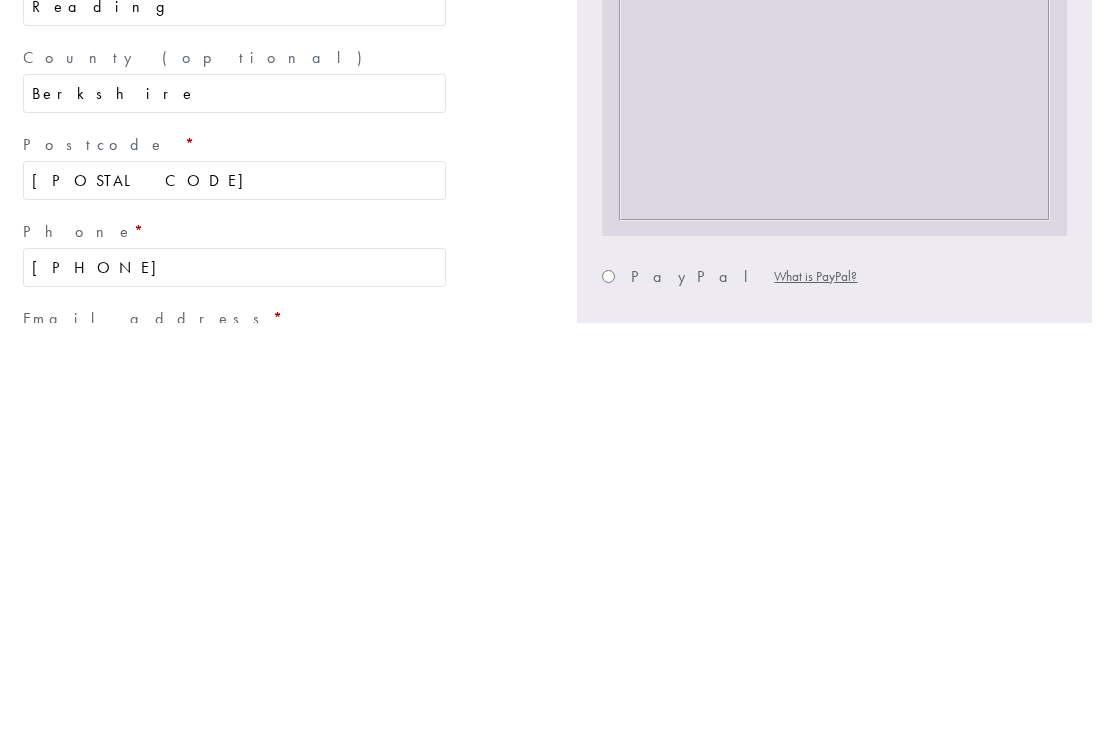 type on "[PHONE]" 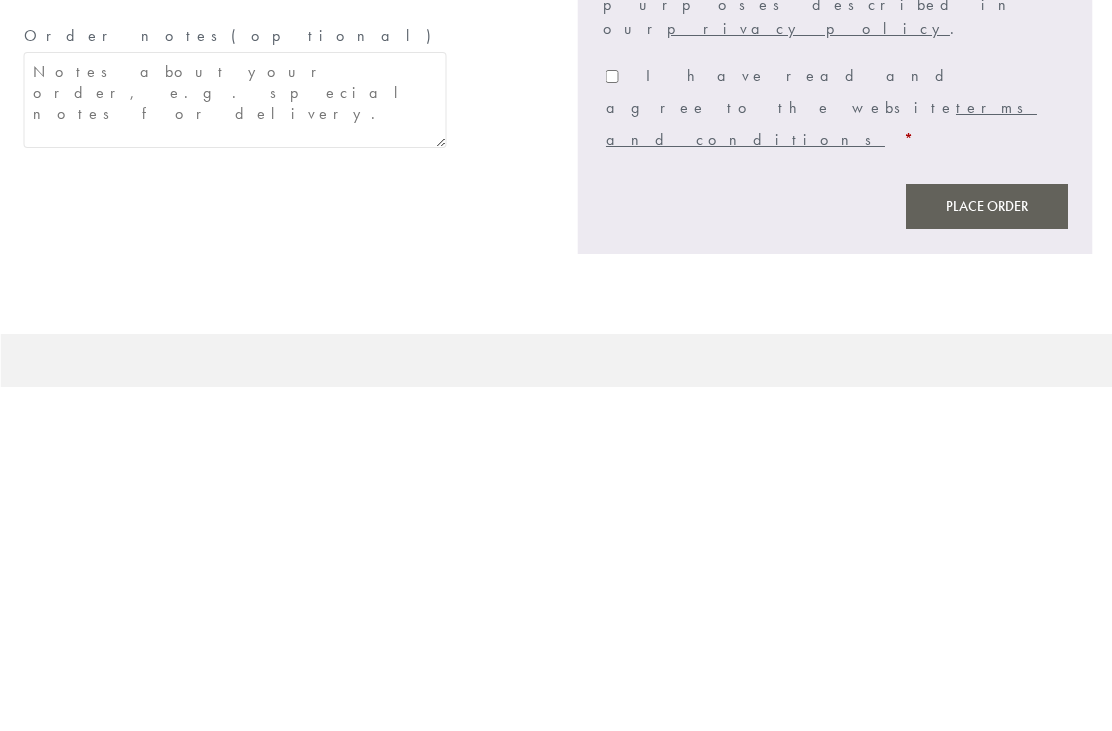 scroll, scrollTop: 1082, scrollLeft: 18, axis: both 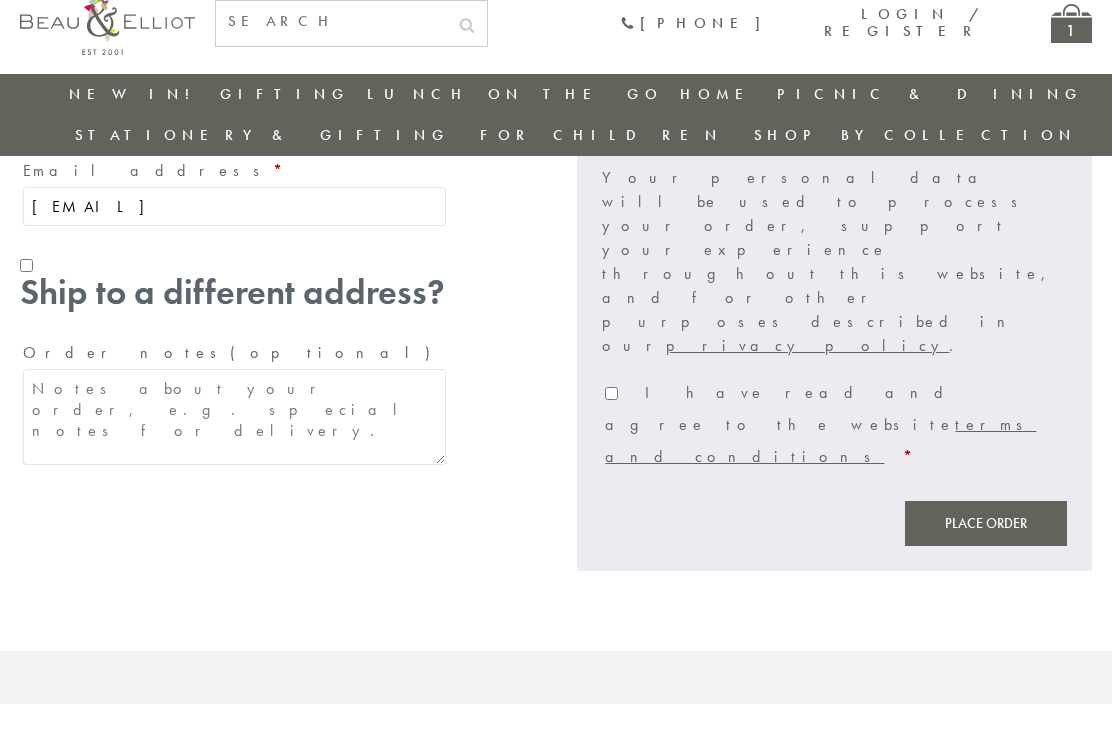 type on "[EMAIL]" 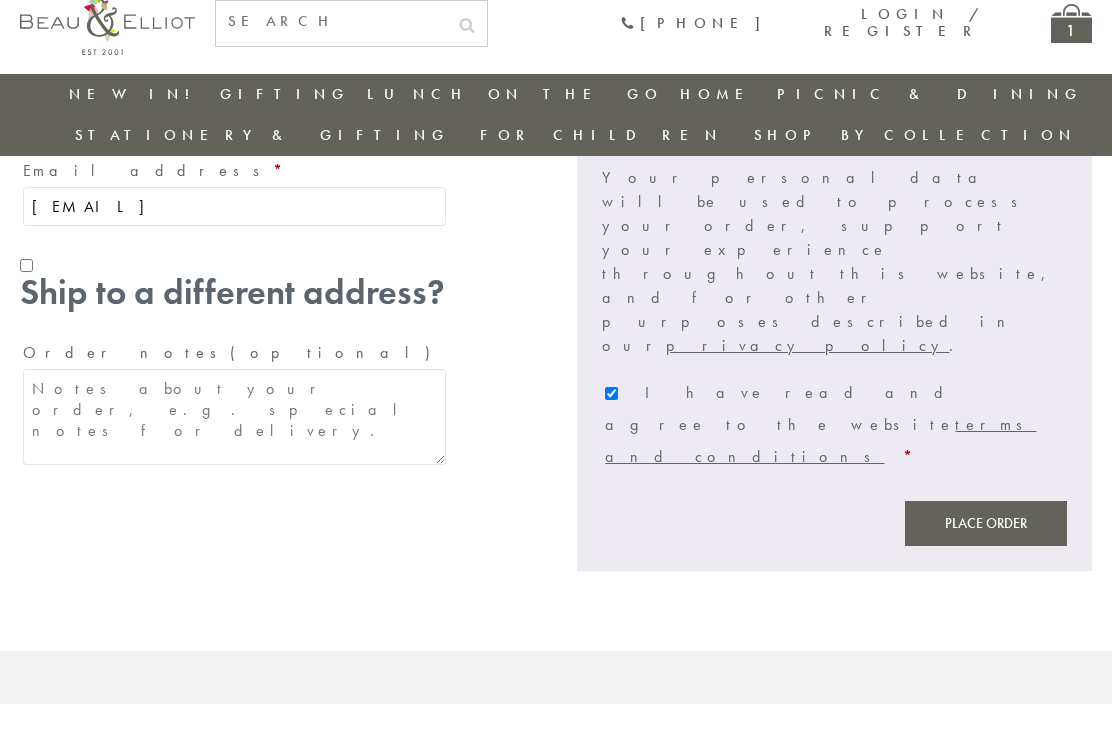 scroll, scrollTop: 1110, scrollLeft: 18, axis: both 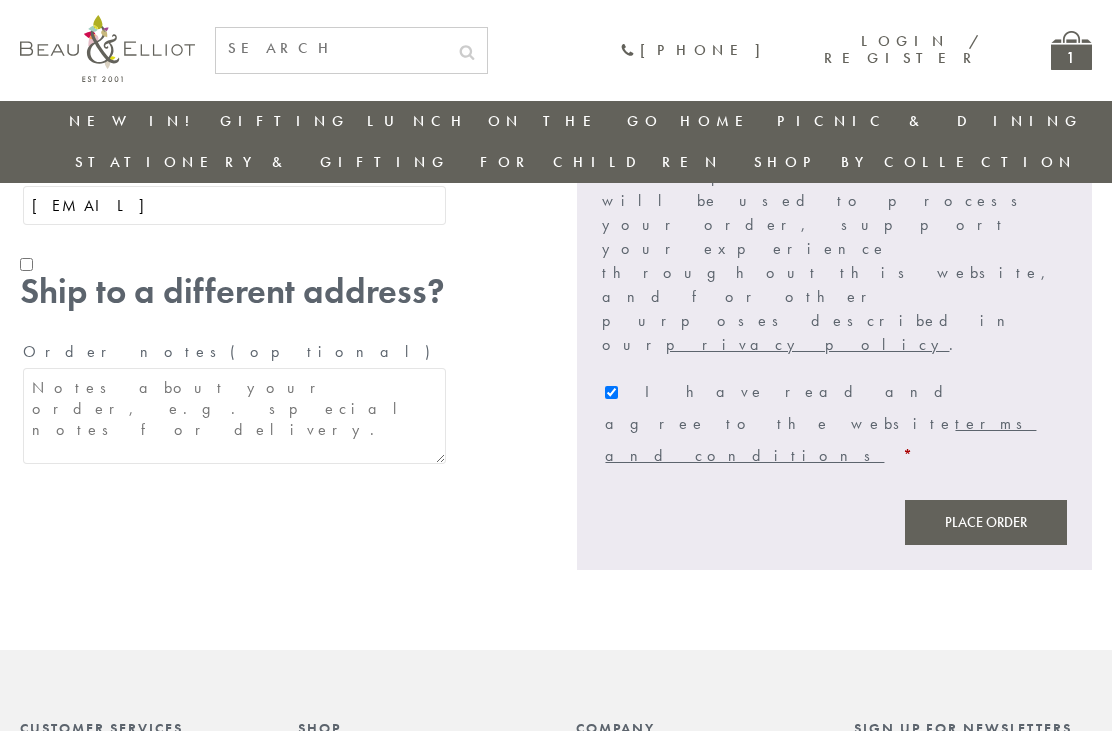 click on "Place order" at bounding box center [986, 522] 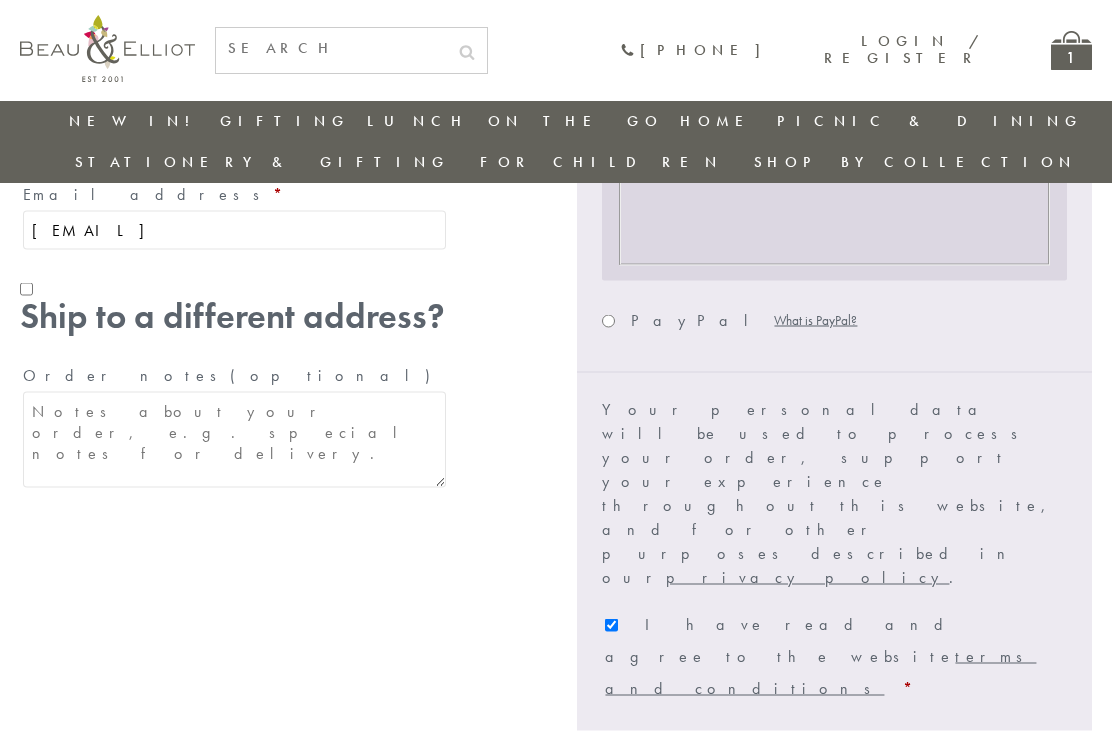 scroll, scrollTop: 1172, scrollLeft: 18, axis: both 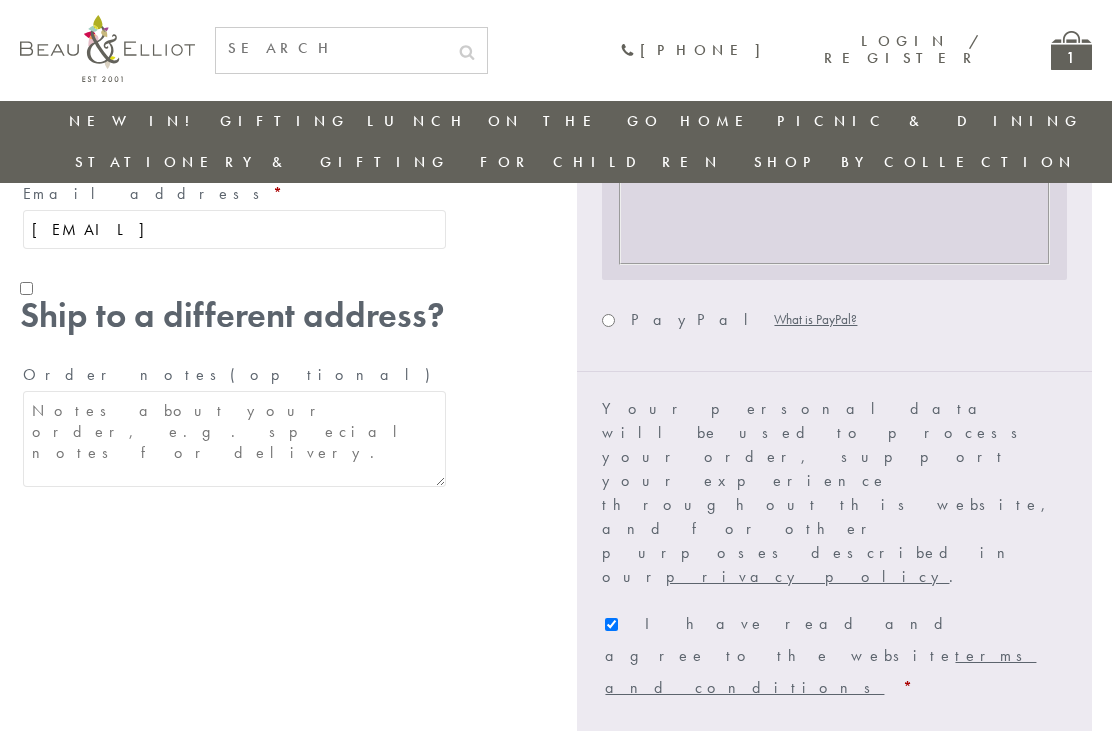 click on "Place order" at bounding box center (986, 754) 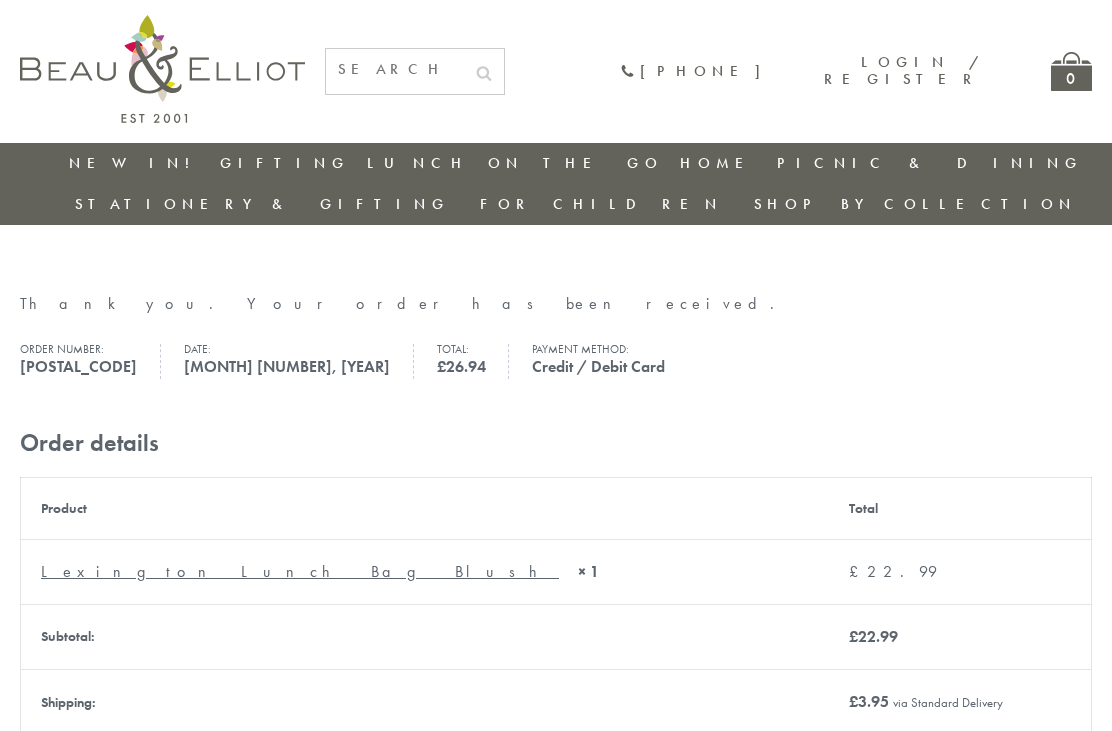 scroll, scrollTop: 0, scrollLeft: 0, axis: both 